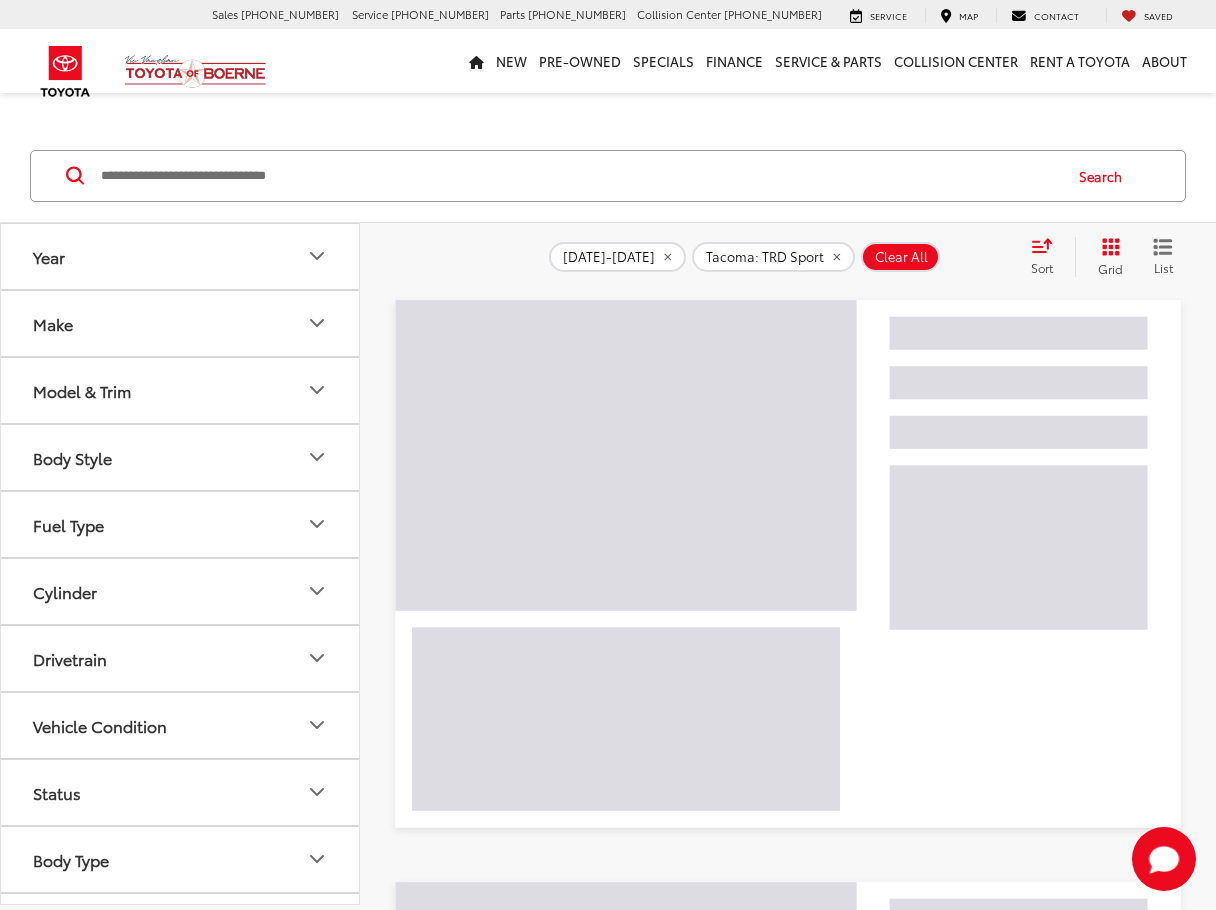 scroll, scrollTop: 0, scrollLeft: 0, axis: both 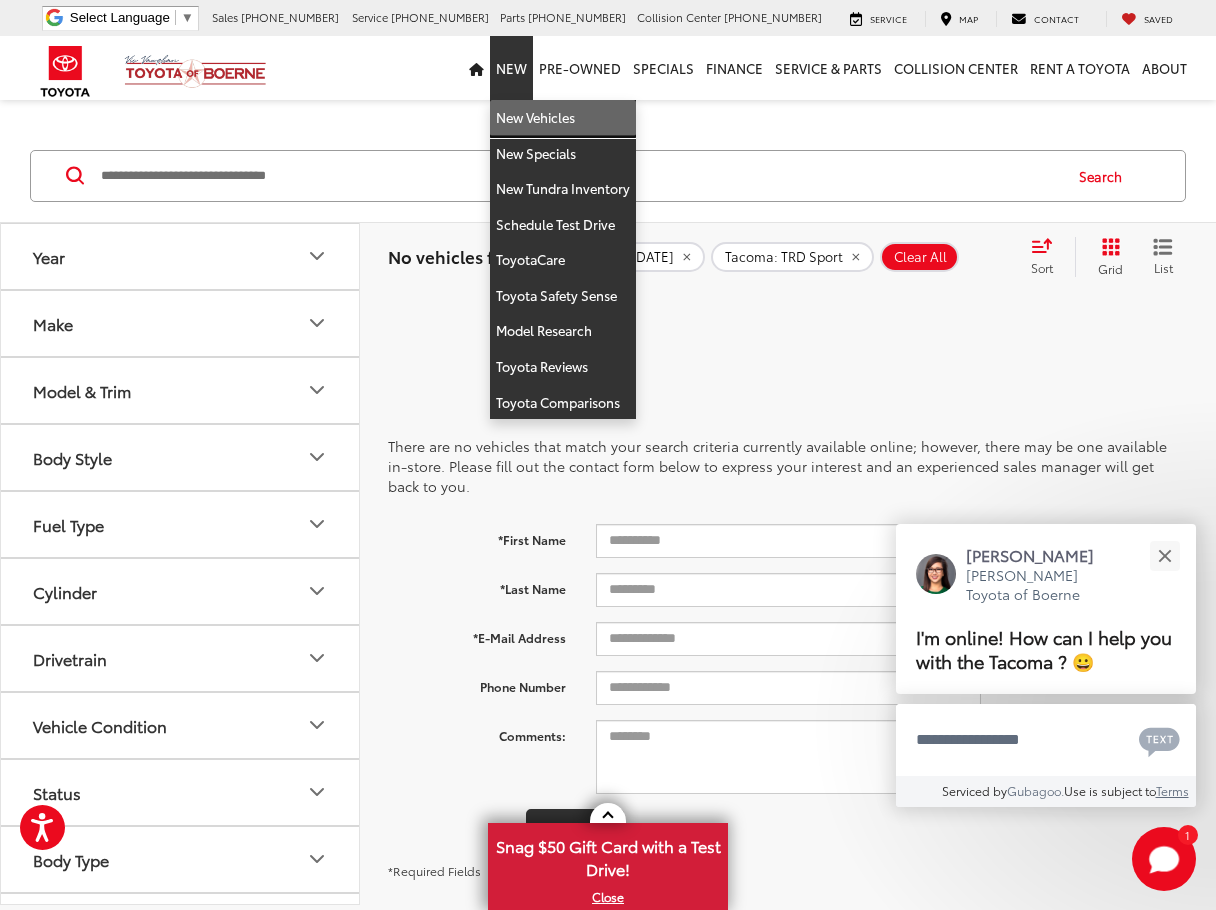 click on "New Vehicles" at bounding box center [563, 118] 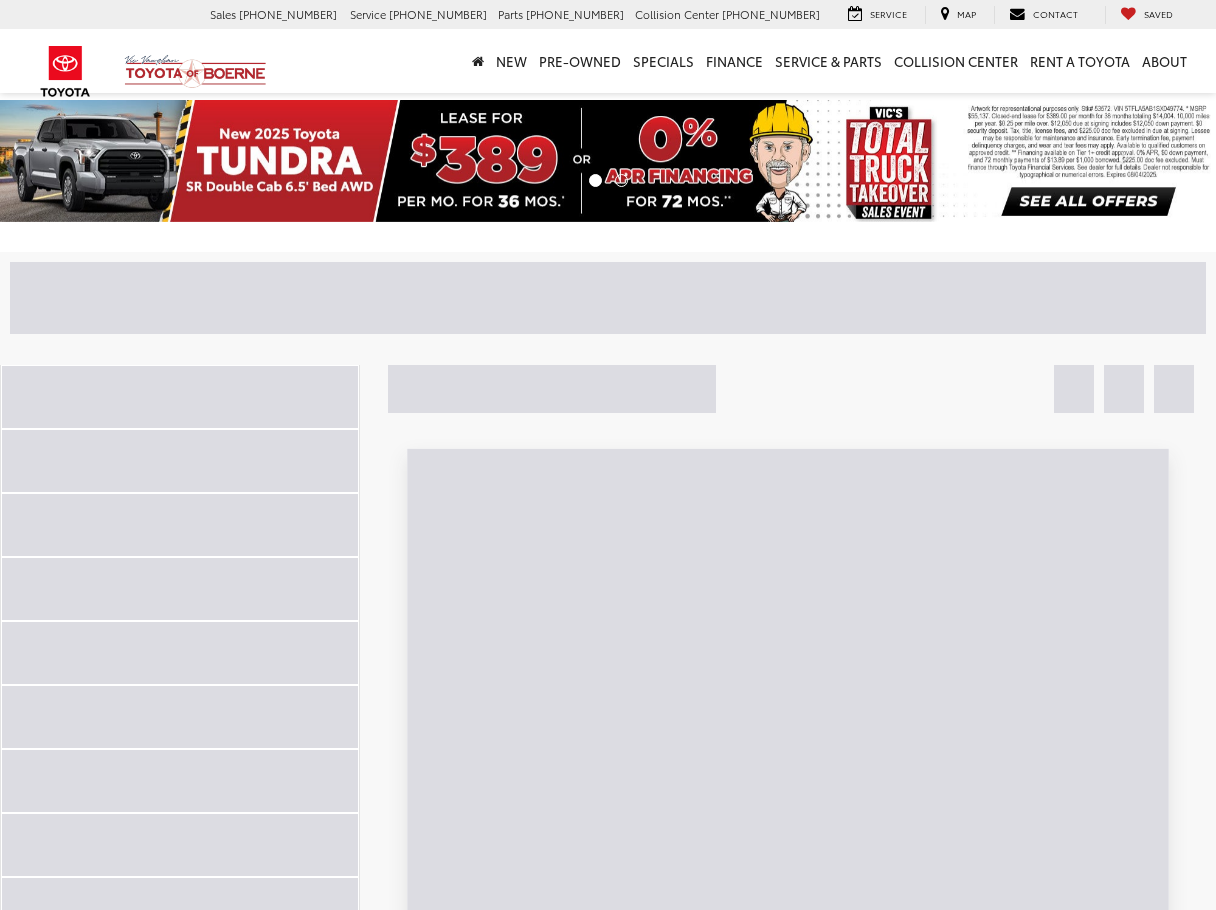 scroll, scrollTop: 0, scrollLeft: 0, axis: both 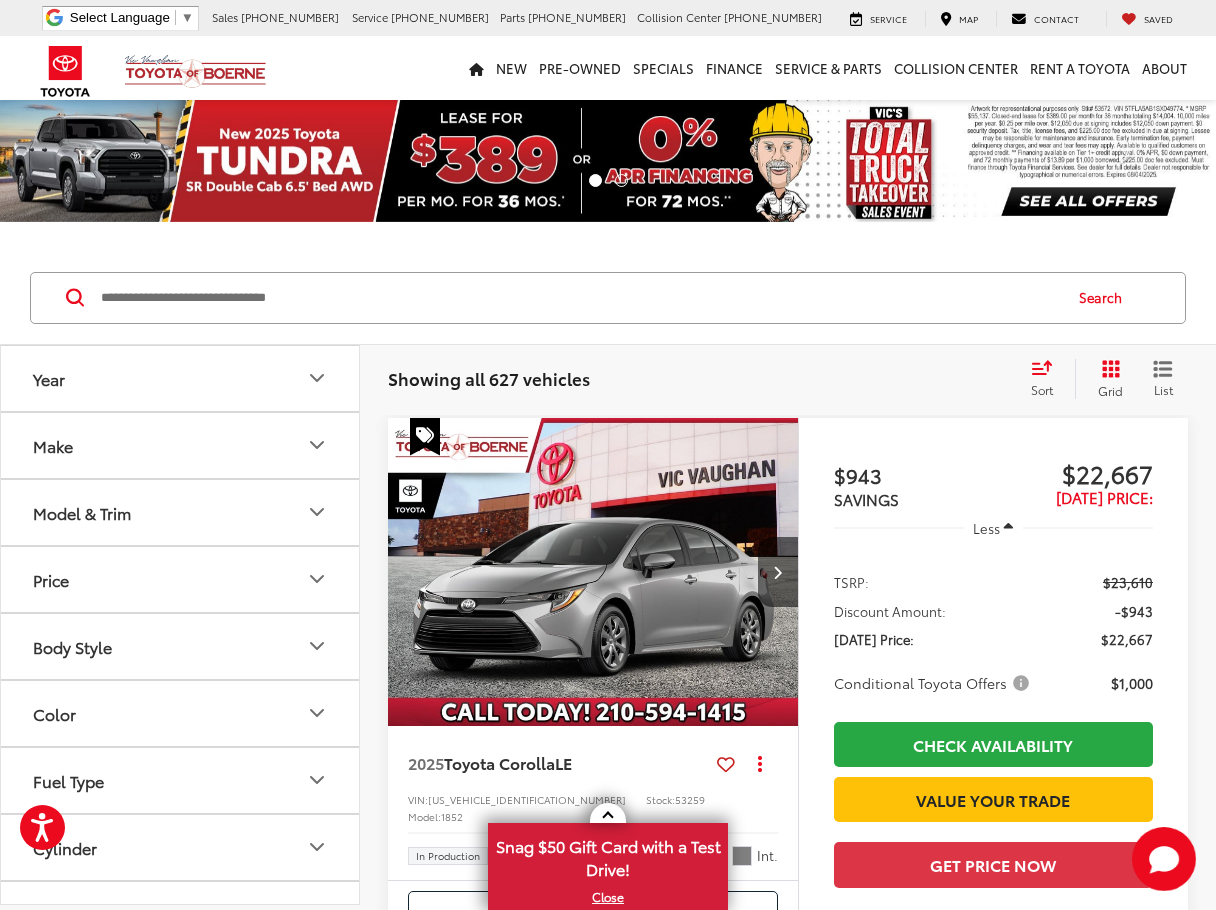 click on "Model & Trim" at bounding box center (82, 512) 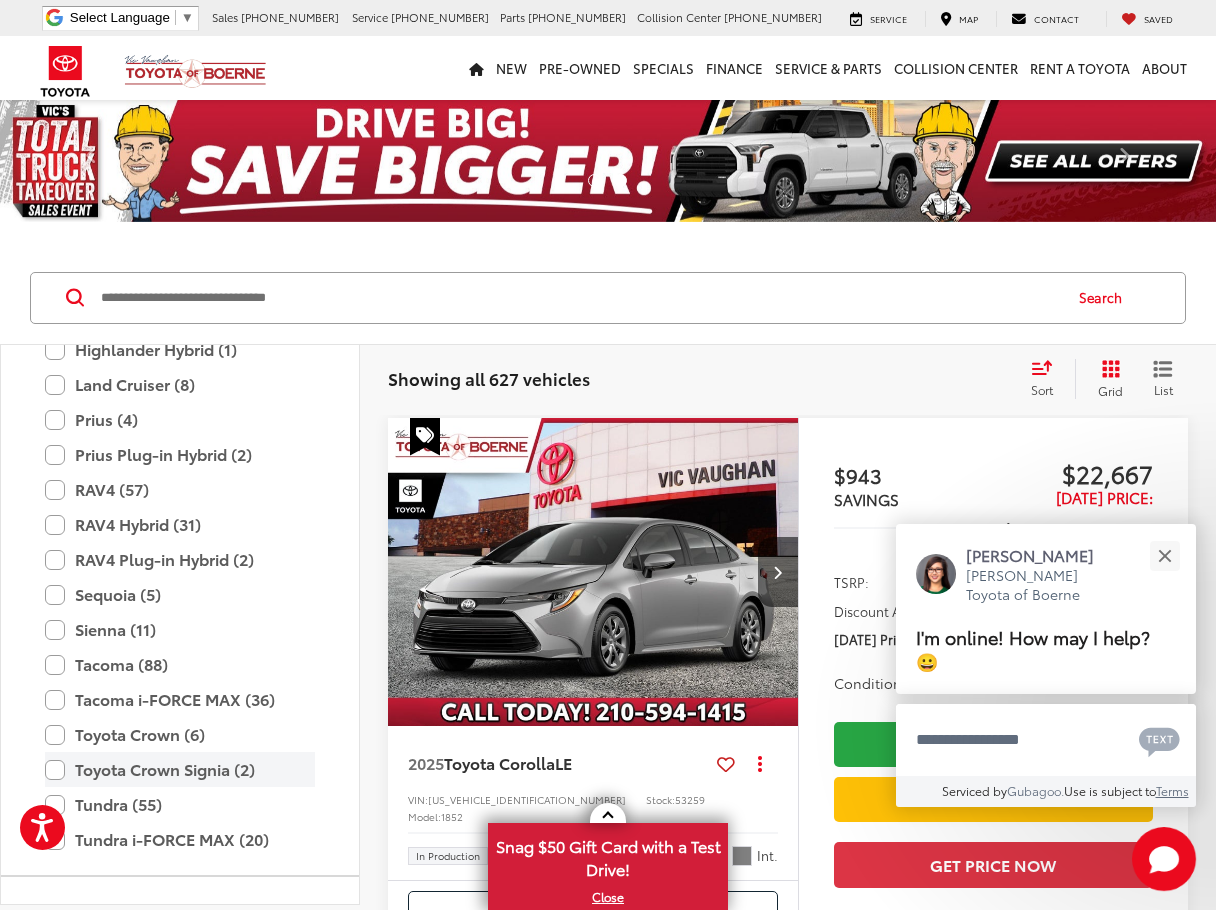 scroll, scrollTop: 800, scrollLeft: 0, axis: vertical 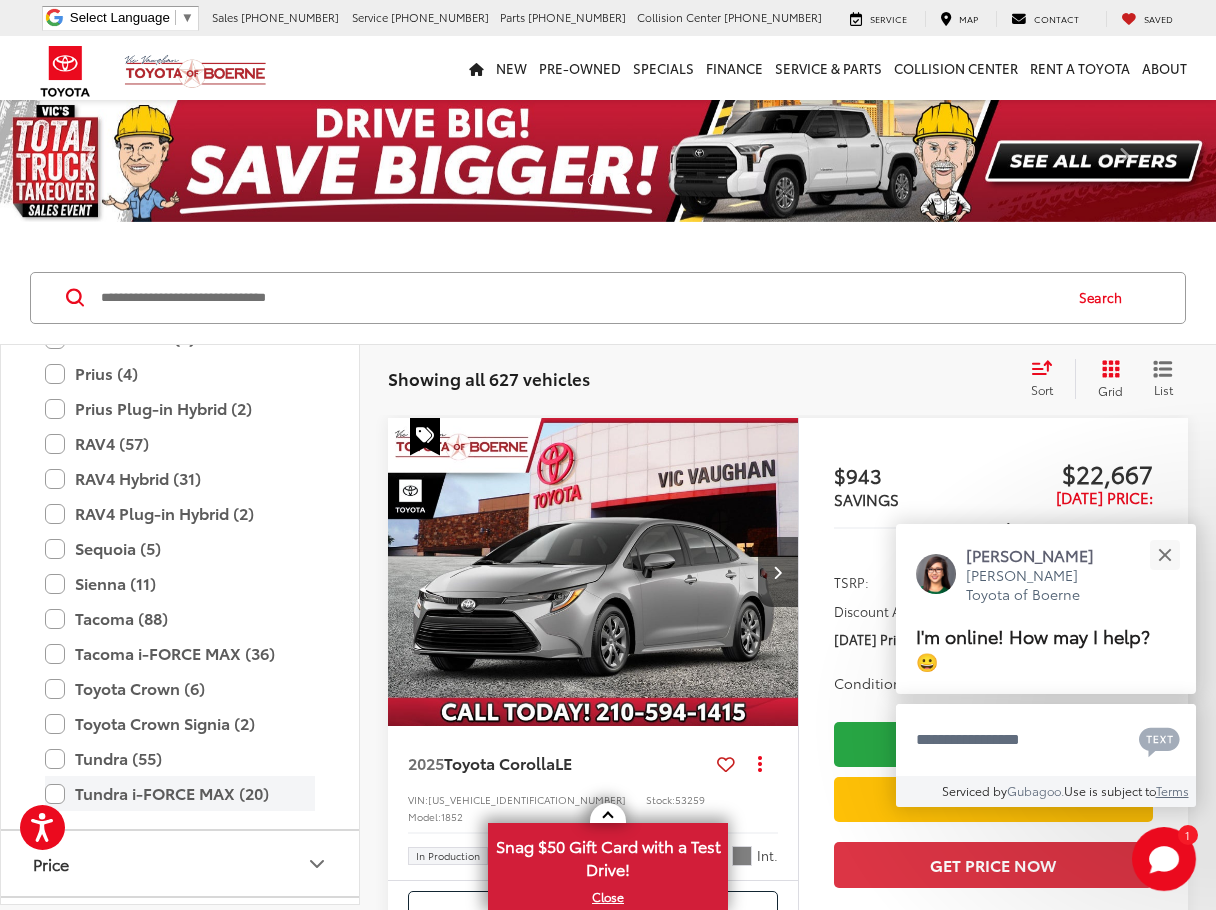 click on "Tundra i-FORCE MAX (20)" at bounding box center [180, 793] 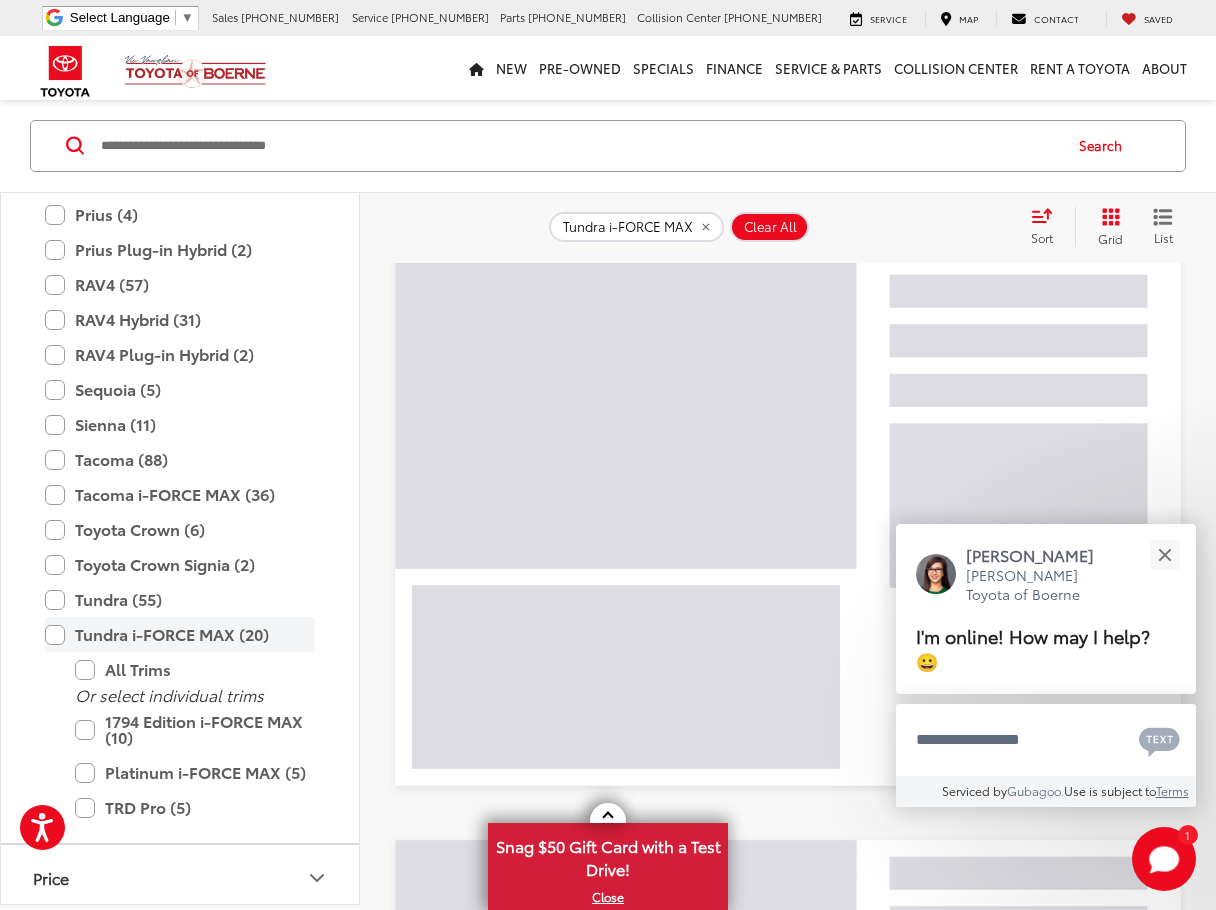 scroll, scrollTop: 200, scrollLeft: 0, axis: vertical 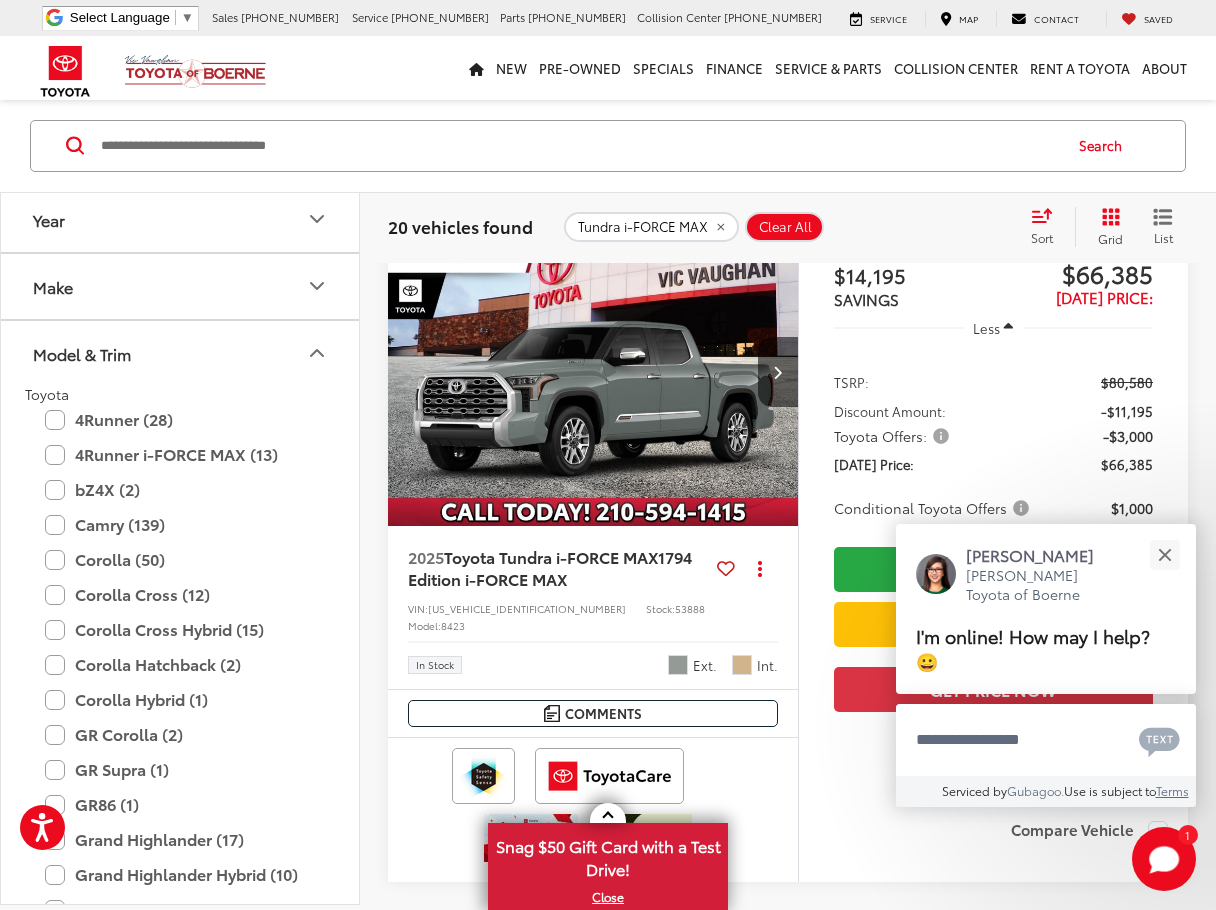 click on "Year" at bounding box center (181, 219) 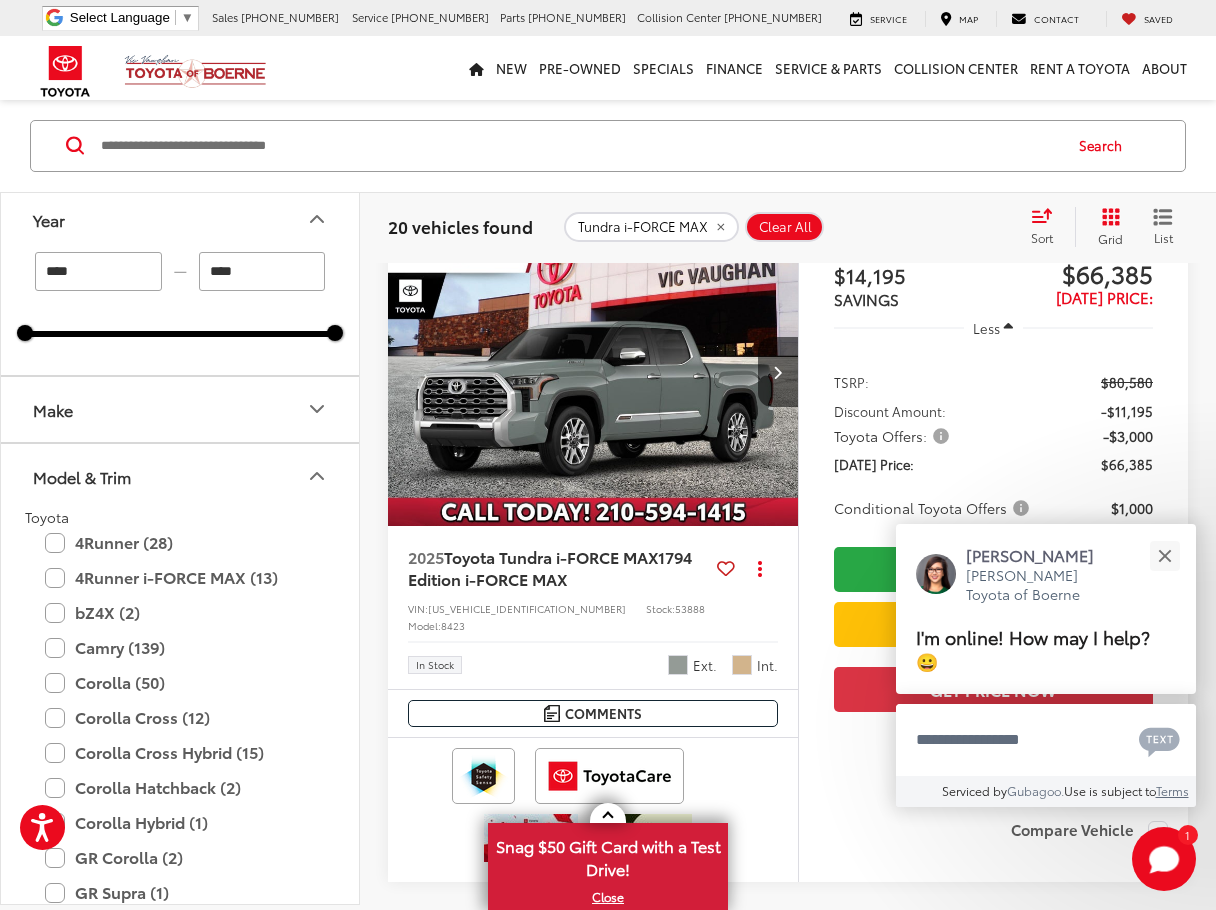 click on "****" at bounding box center [262, 271] 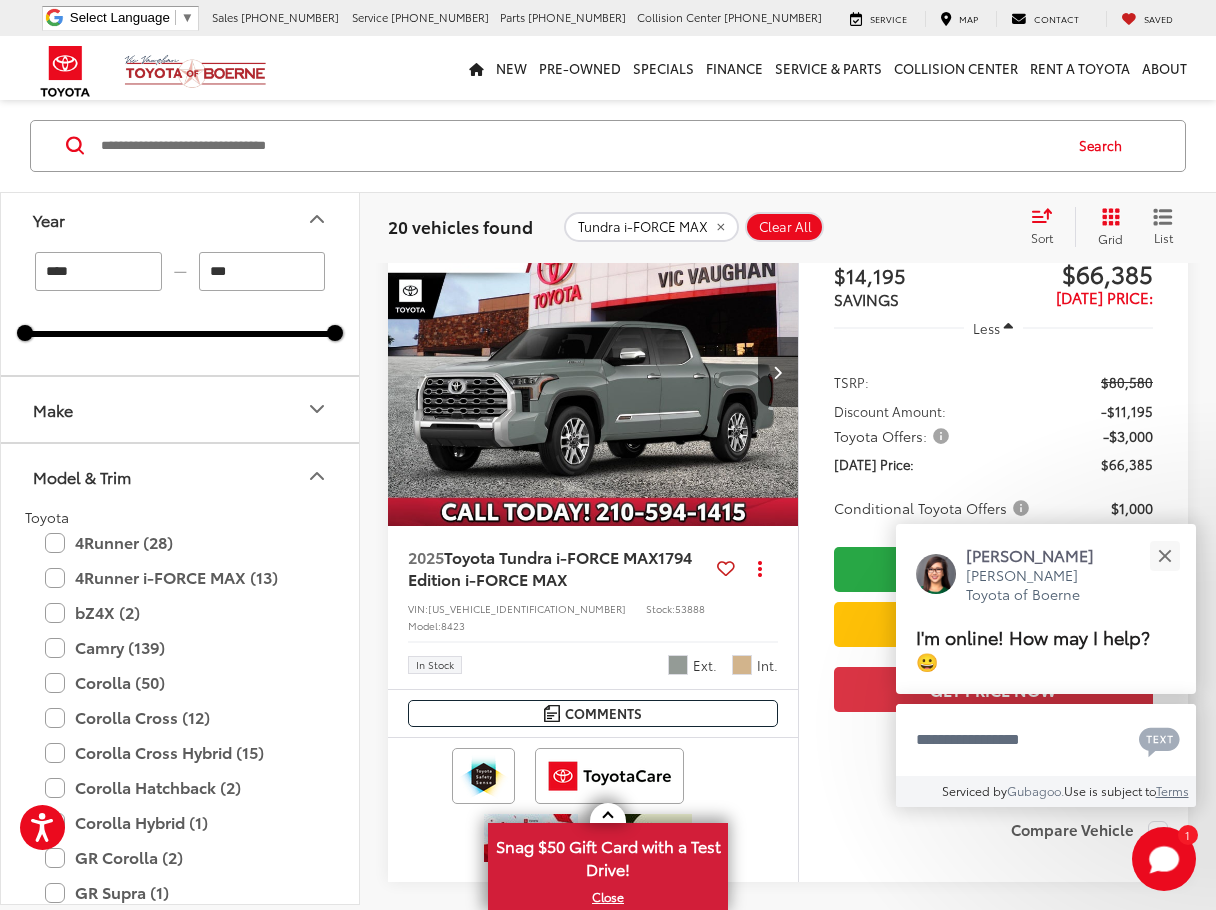 type on "****" 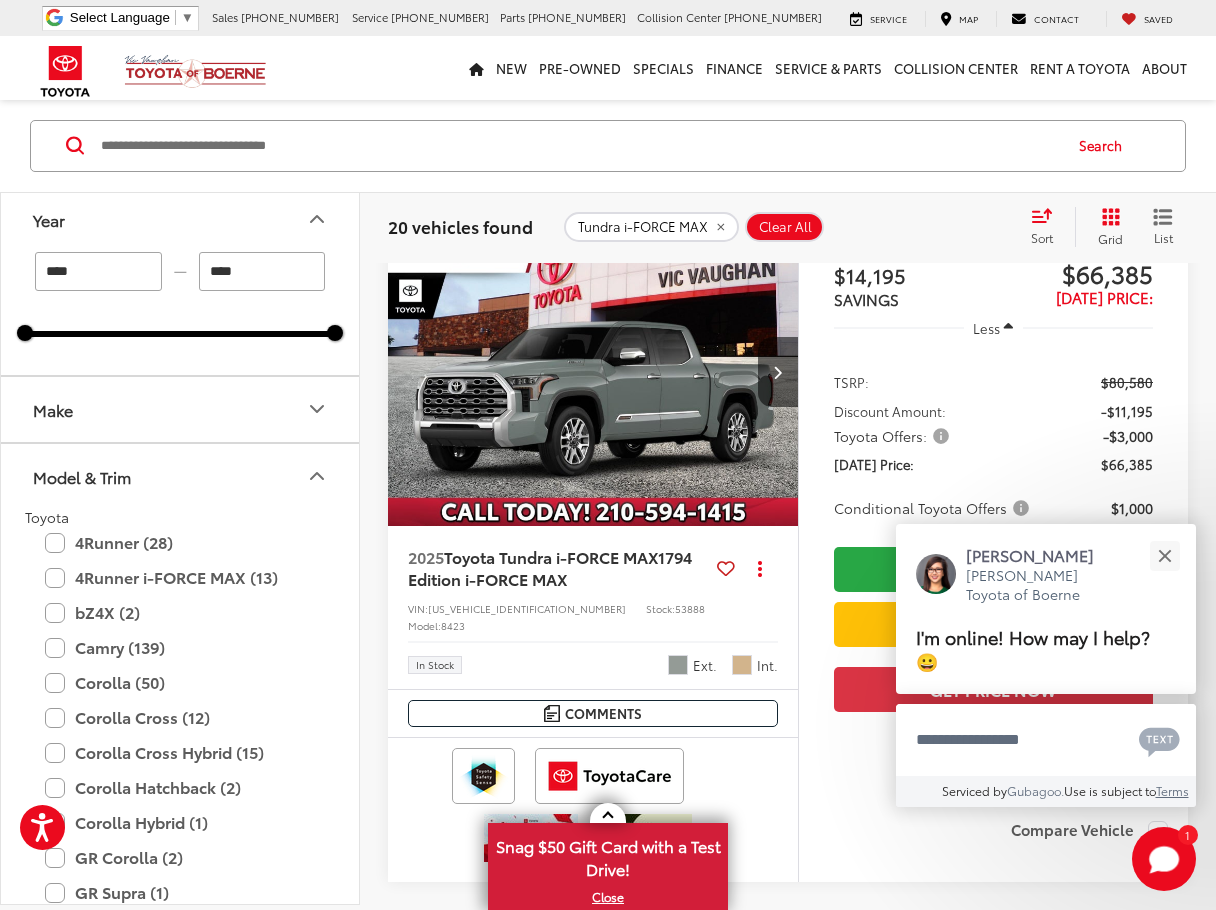 click on "20 vehicles found Tundra i-FORCE MAX Clear All + 0 test Sort Price:  High to Low Price:  Low to High Year:  High to Low Year:  Low to High Distance:  Near to Far Distance:  Far to Near Featured Vehicles Grid List" at bounding box center [788, 227] 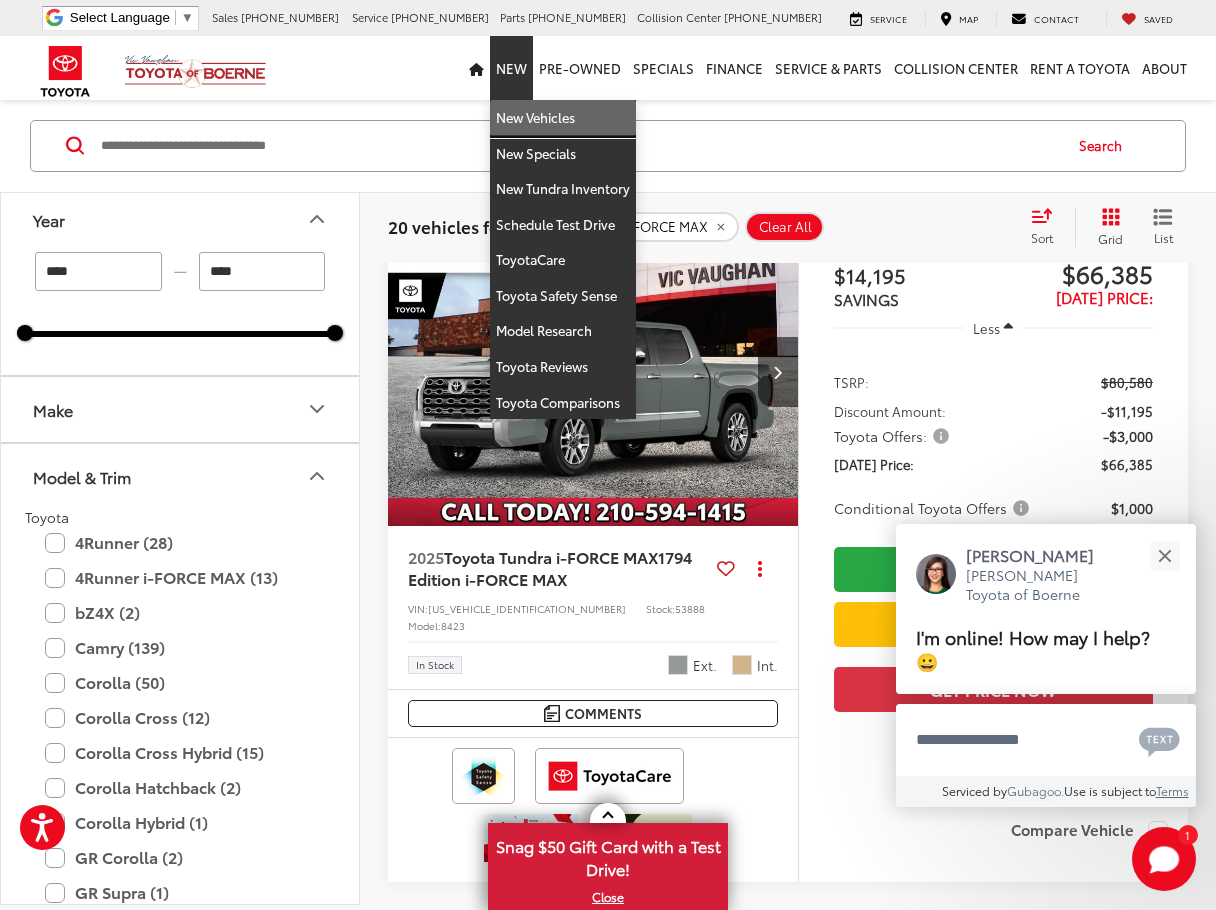 click on "New Vehicles" at bounding box center [563, 118] 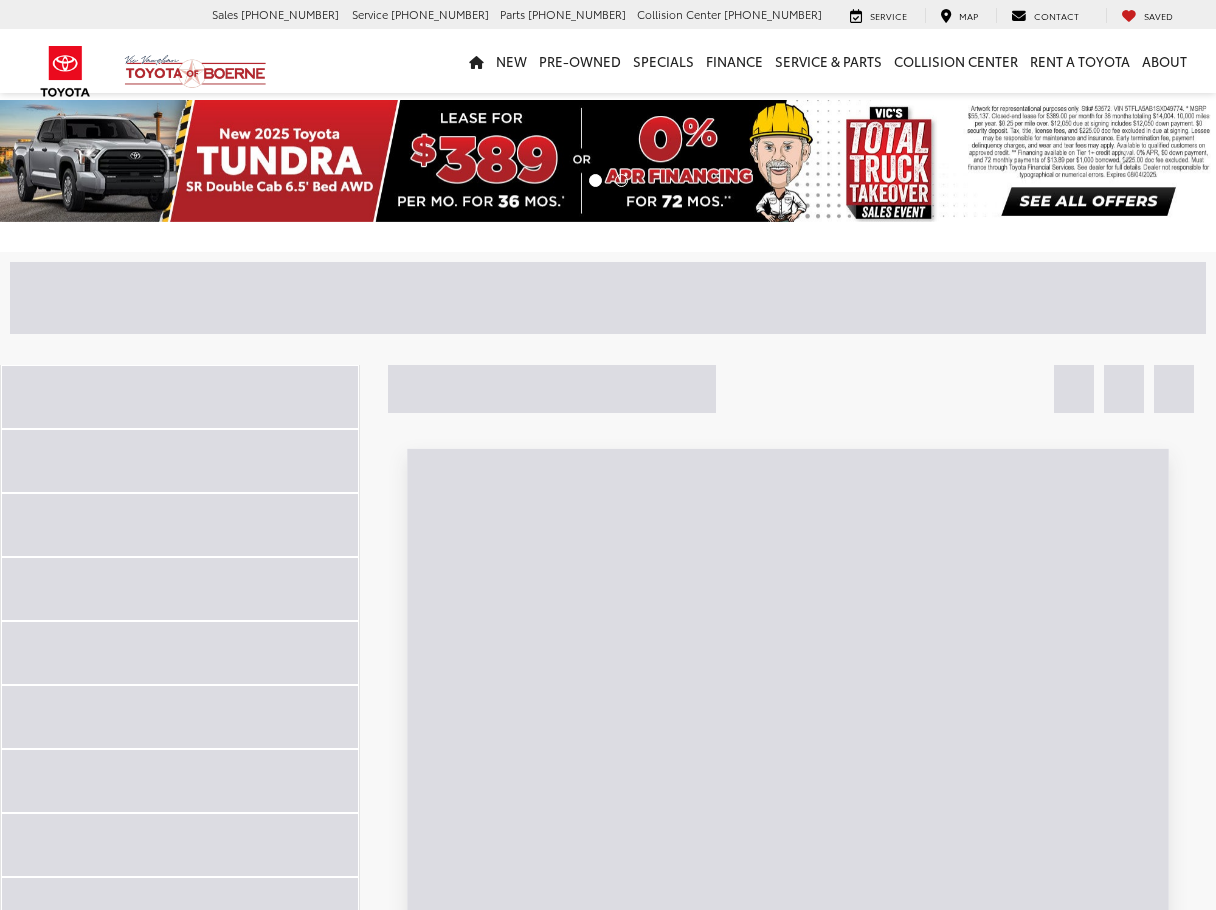scroll, scrollTop: 0, scrollLeft: 0, axis: both 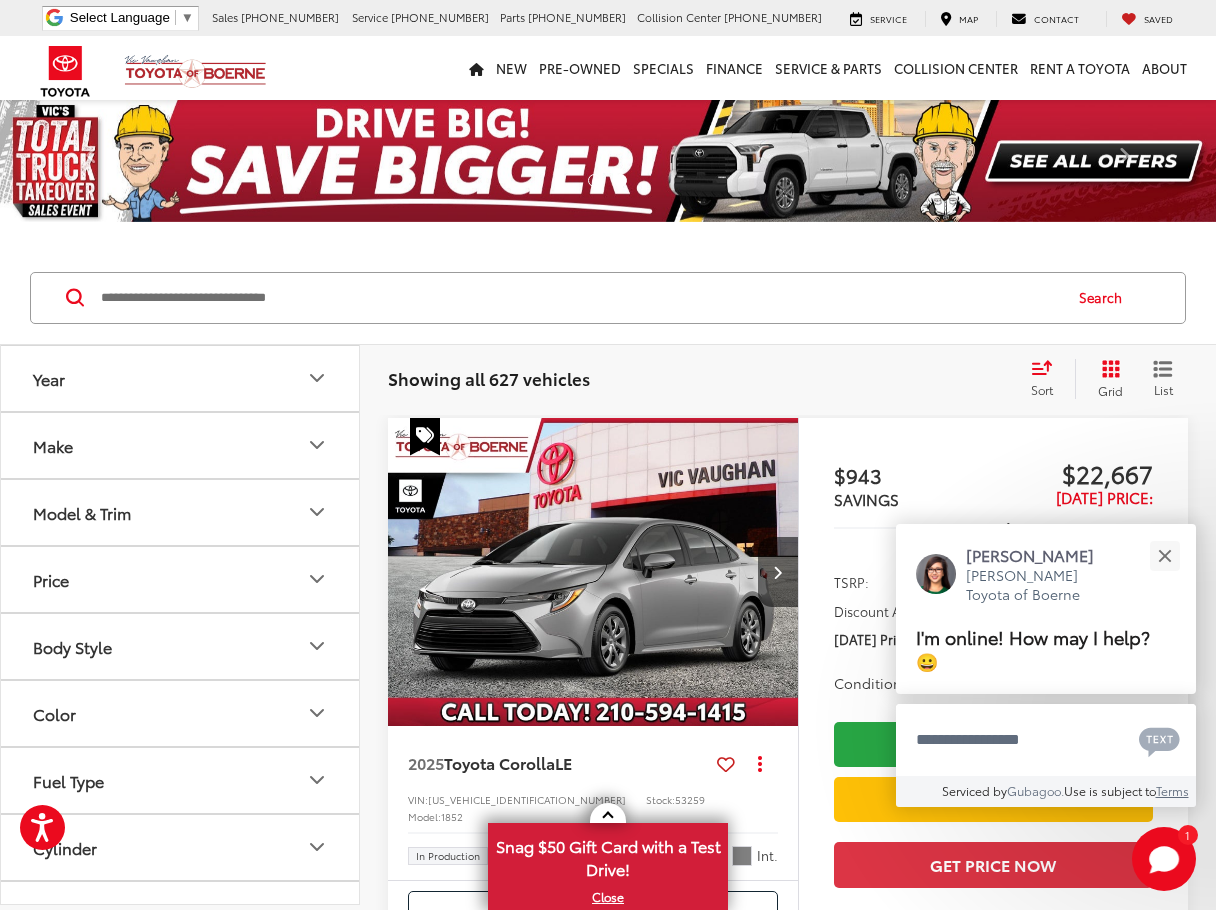 click on "Model & Trim" at bounding box center [181, 512] 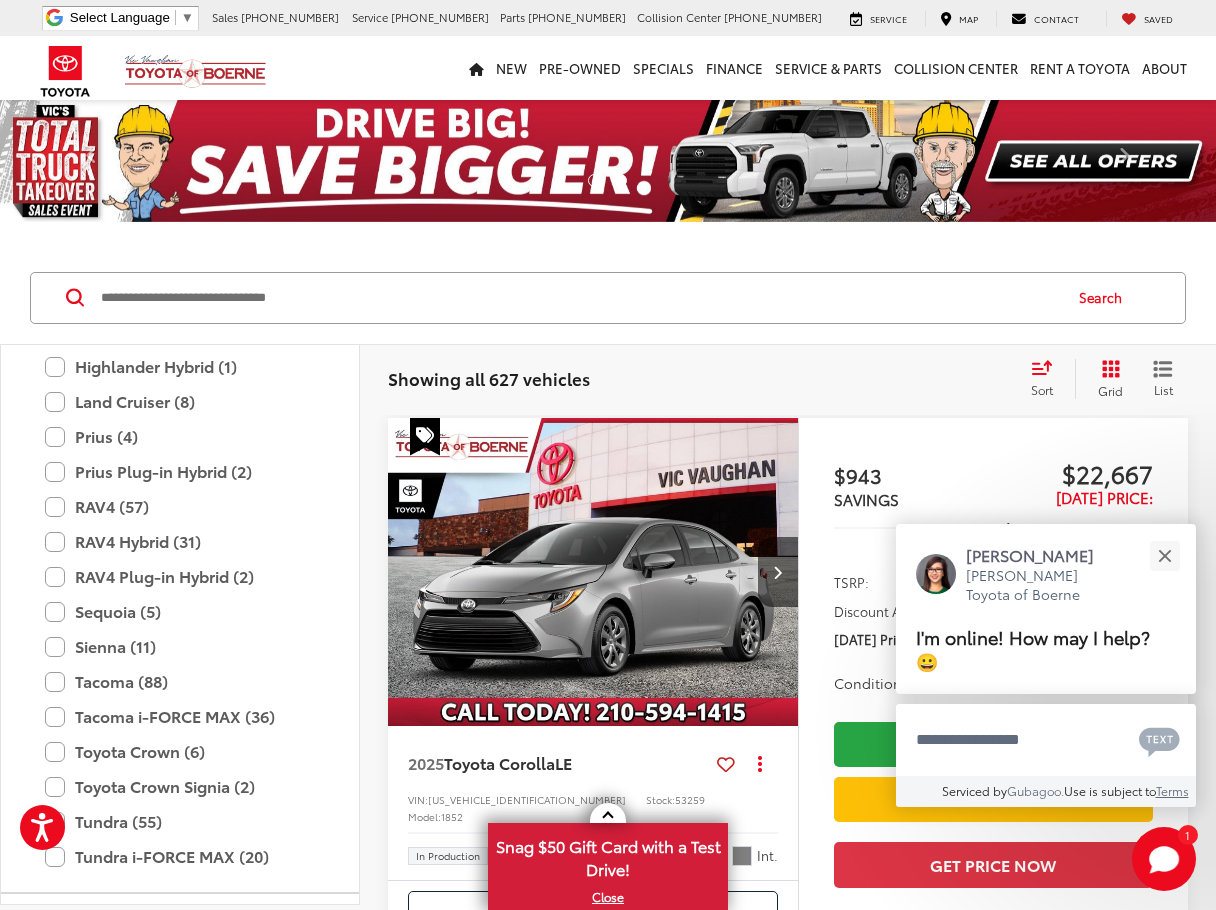 scroll, scrollTop: 800, scrollLeft: 0, axis: vertical 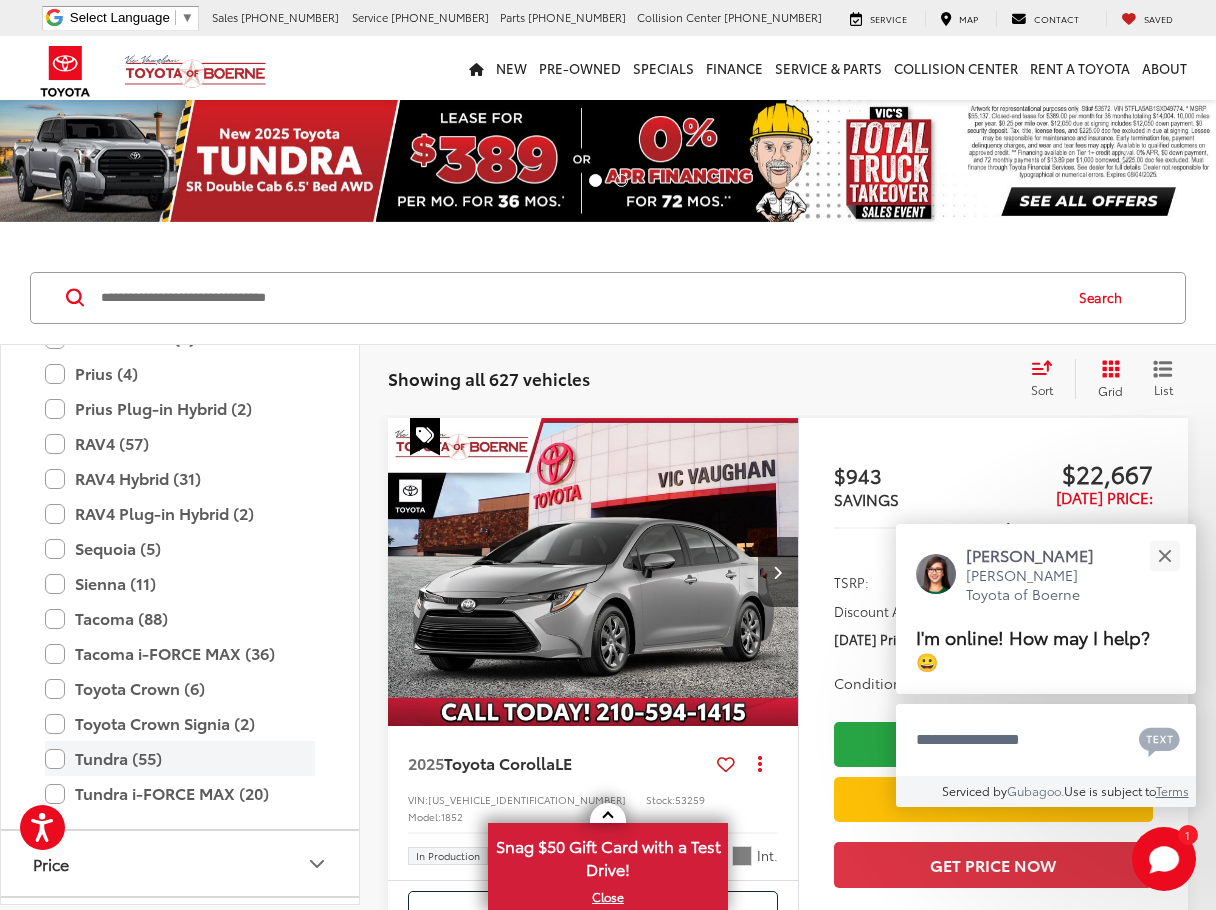 click on "Tundra (55)" at bounding box center [180, 758] 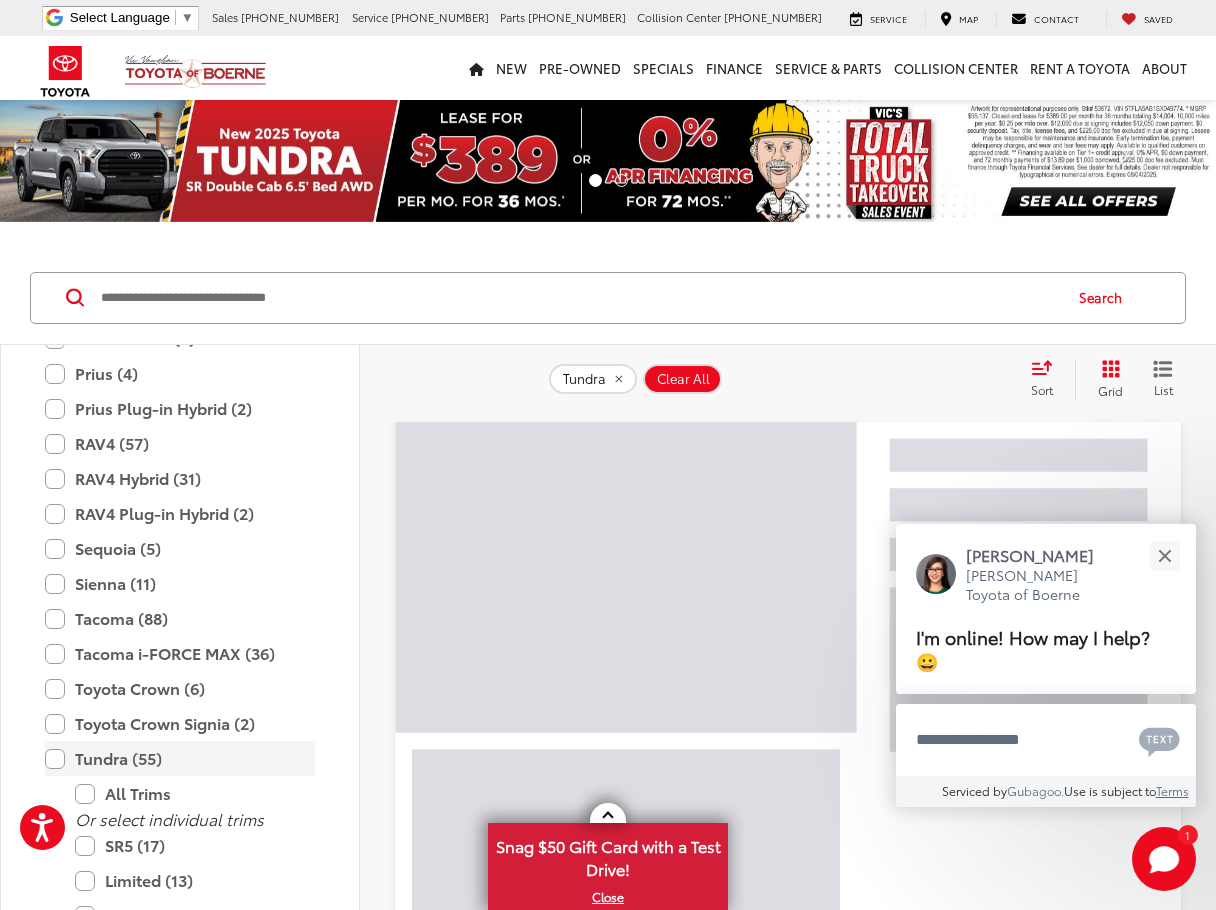 scroll, scrollTop: 100, scrollLeft: 0, axis: vertical 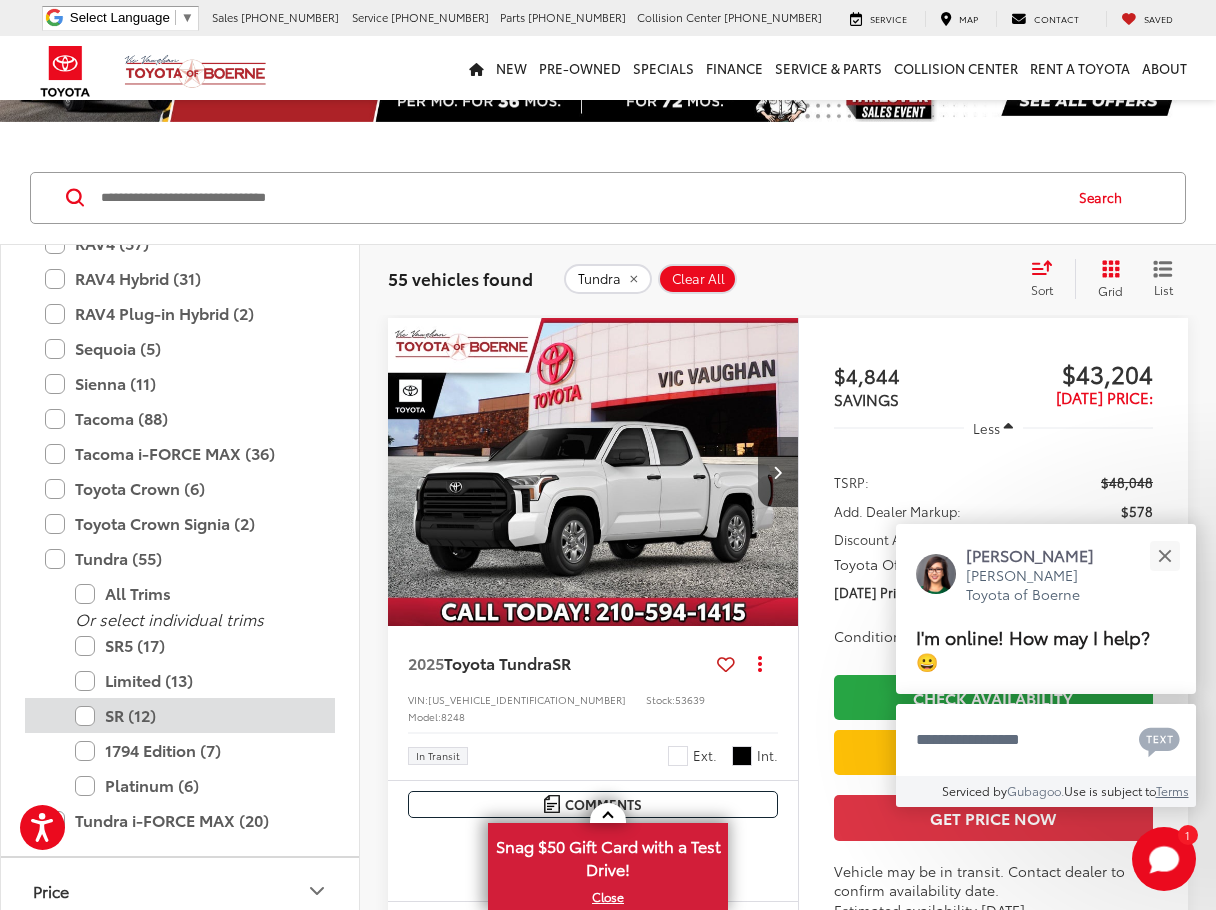 click on "SR (12)" at bounding box center (195, 715) 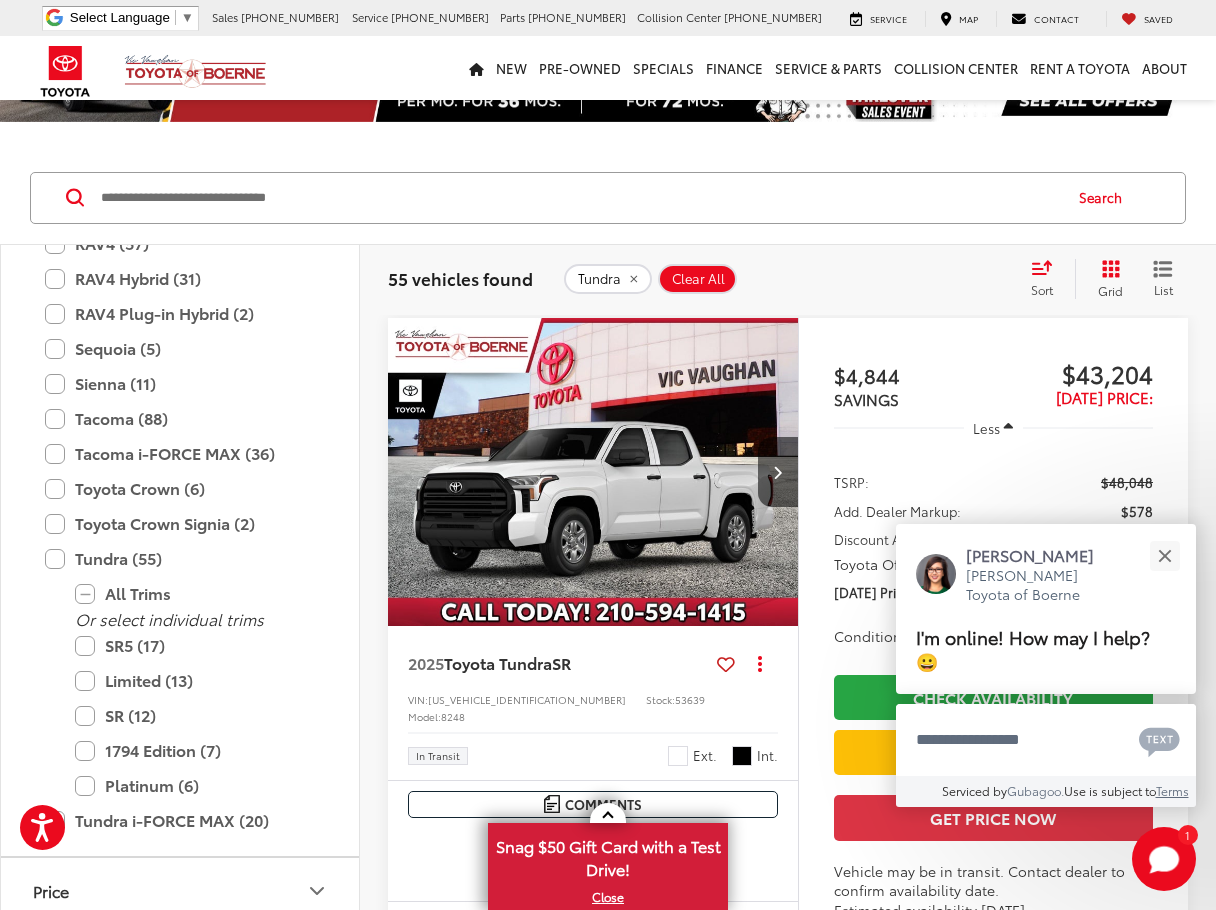 scroll, scrollTop: 200, scrollLeft: 0, axis: vertical 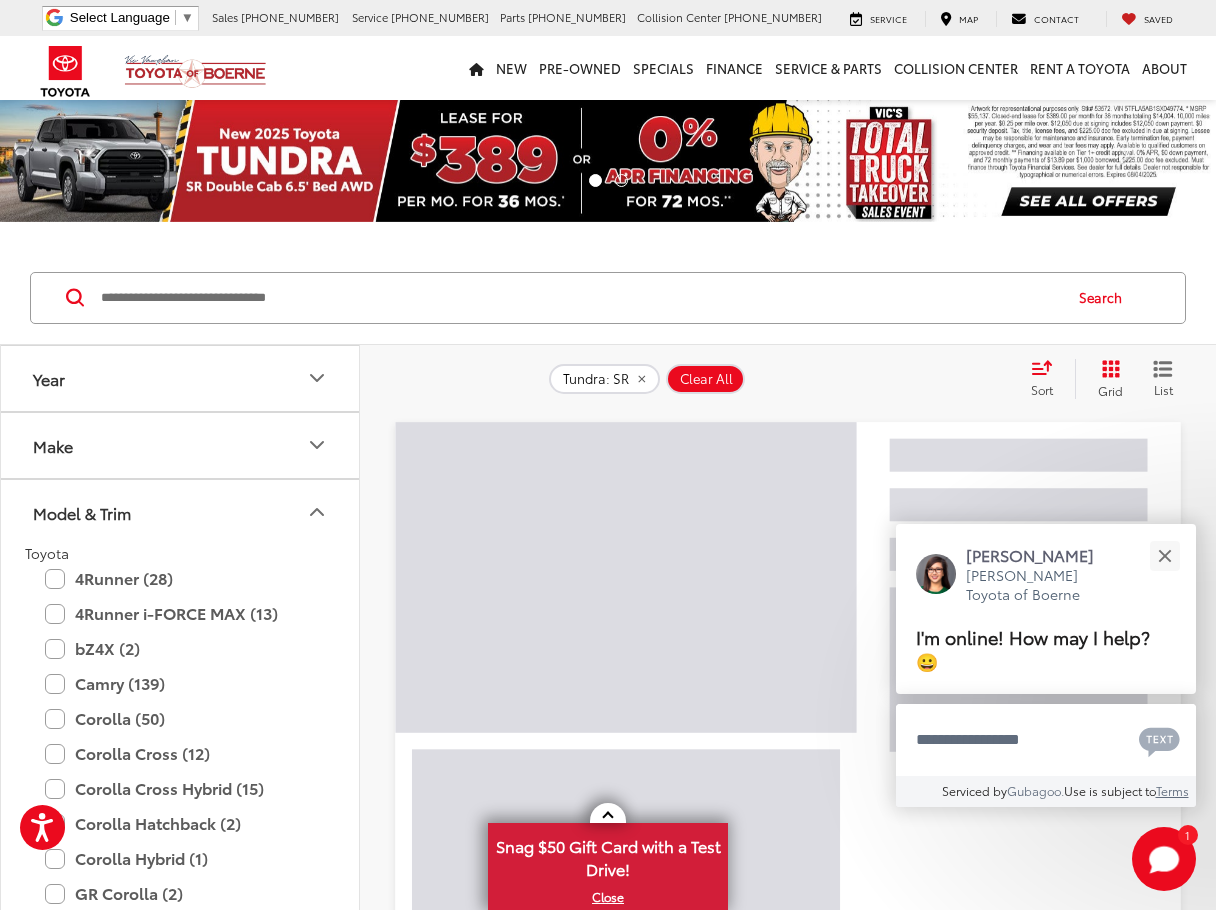 click on "Year" at bounding box center [181, 378] 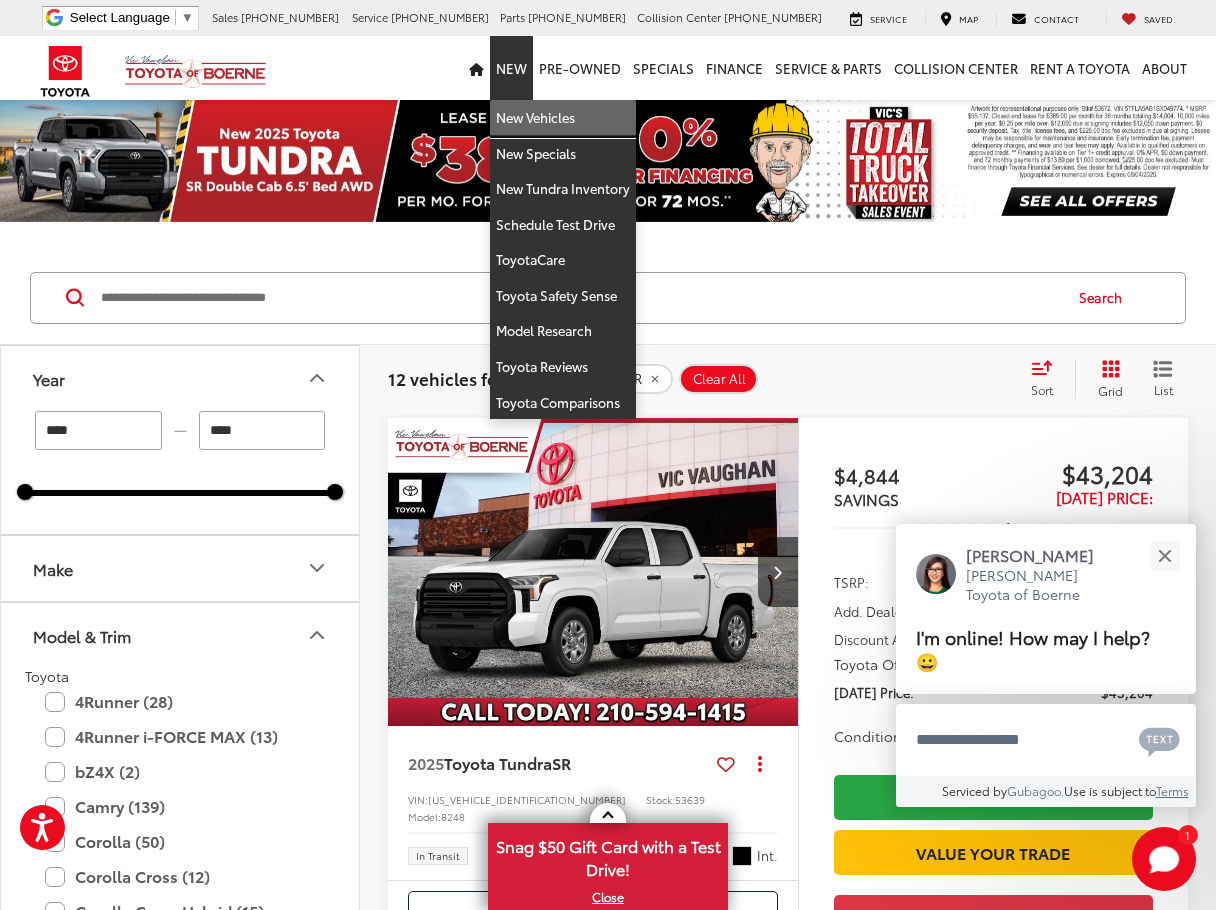 click on "New Vehicles" at bounding box center [563, 118] 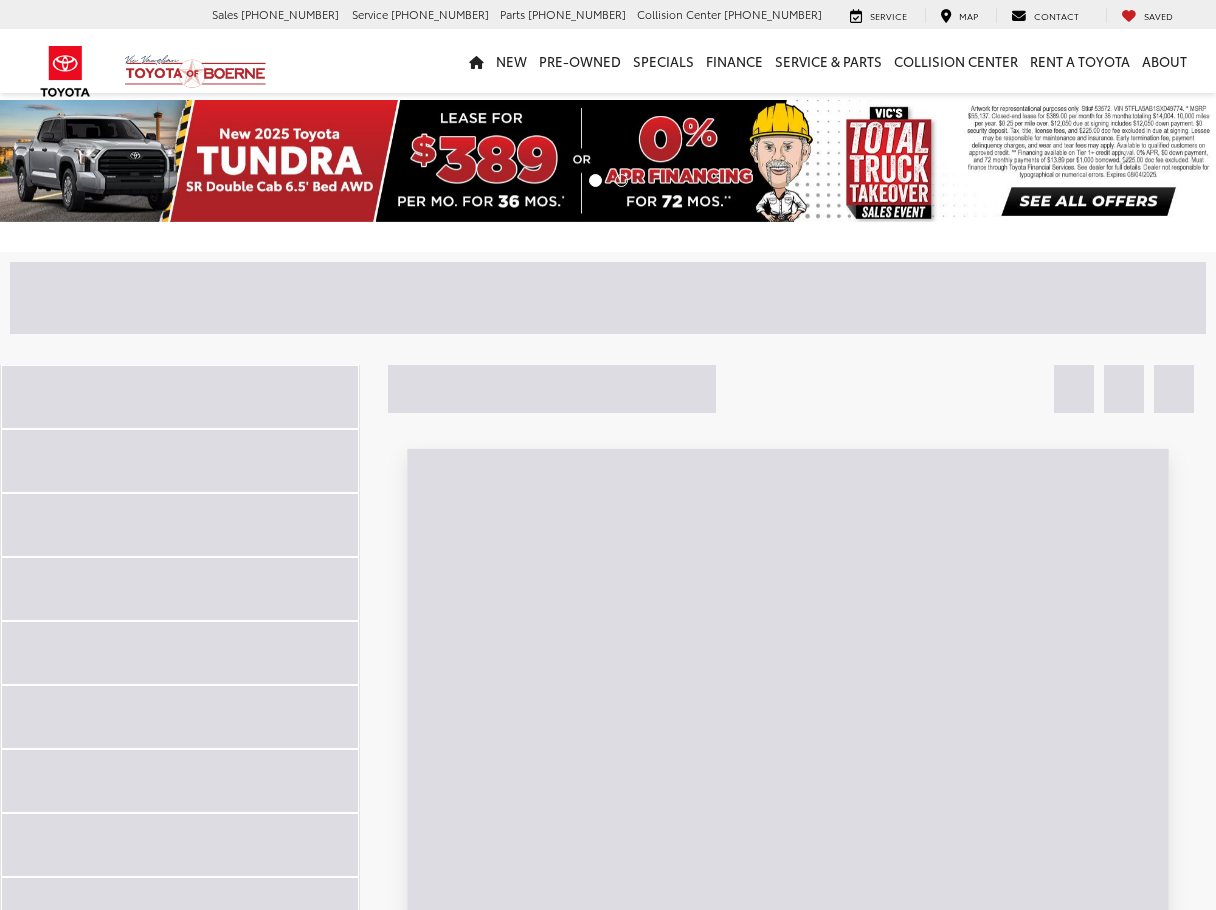 scroll, scrollTop: 0, scrollLeft: 0, axis: both 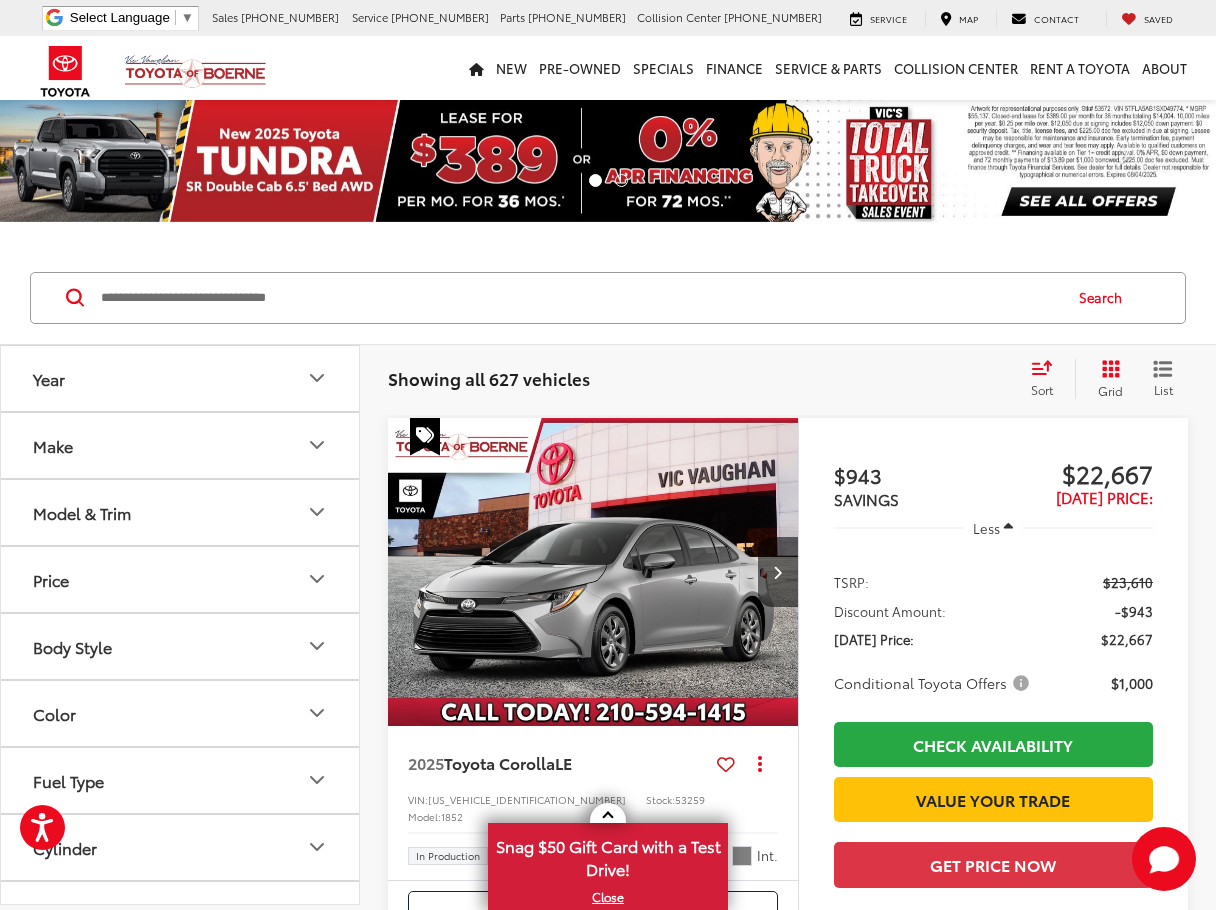 click on "Model & Trim" at bounding box center (181, 512) 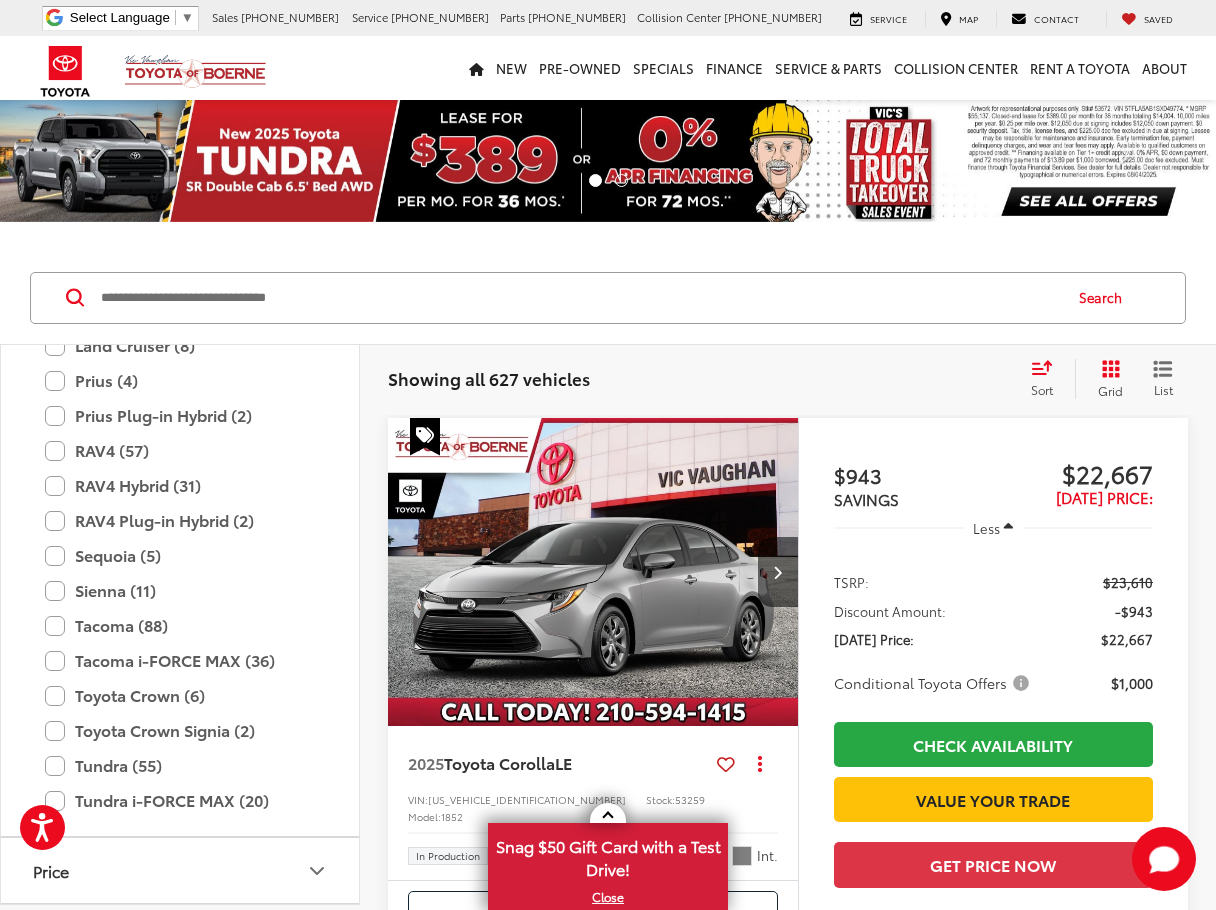 scroll, scrollTop: 800, scrollLeft: 0, axis: vertical 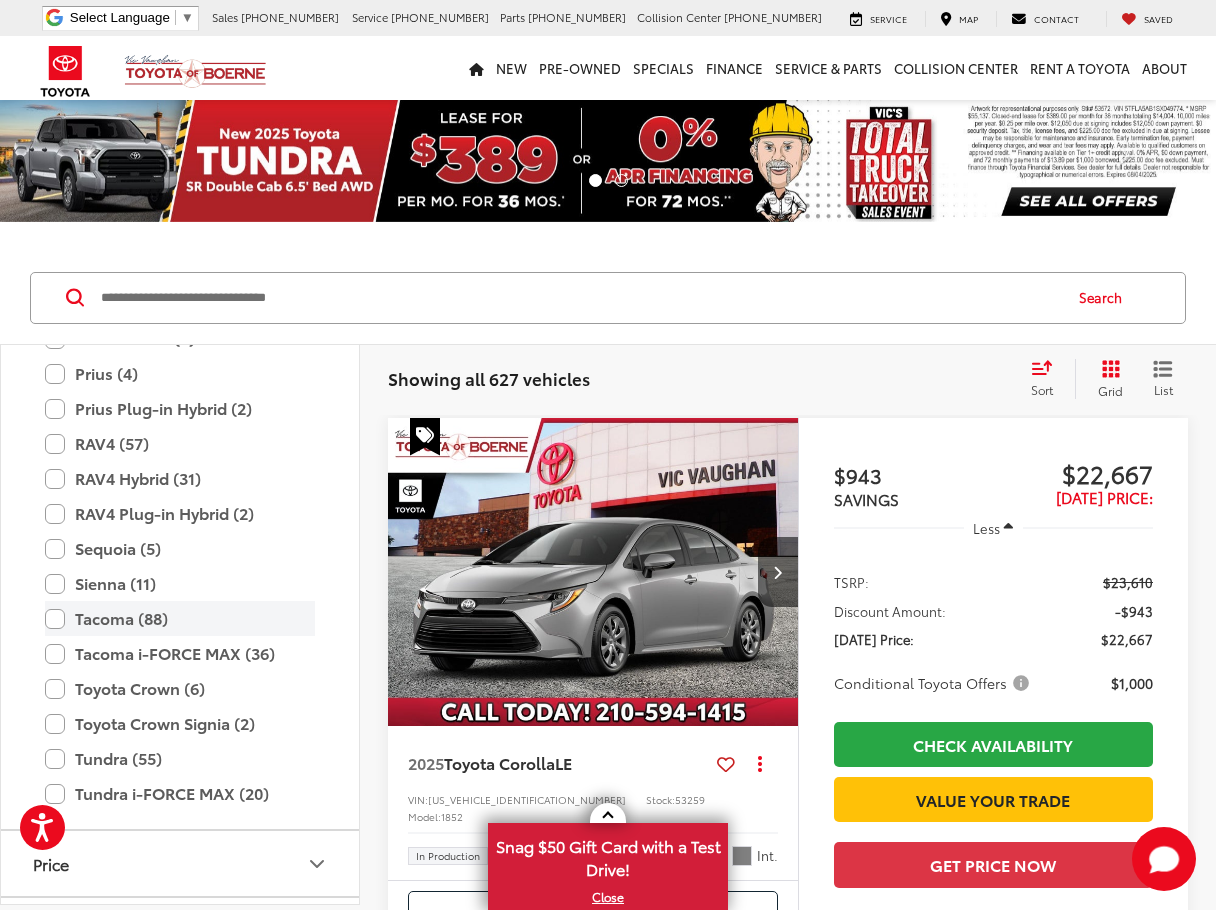 click on "Tacoma (88)" at bounding box center [180, 618] 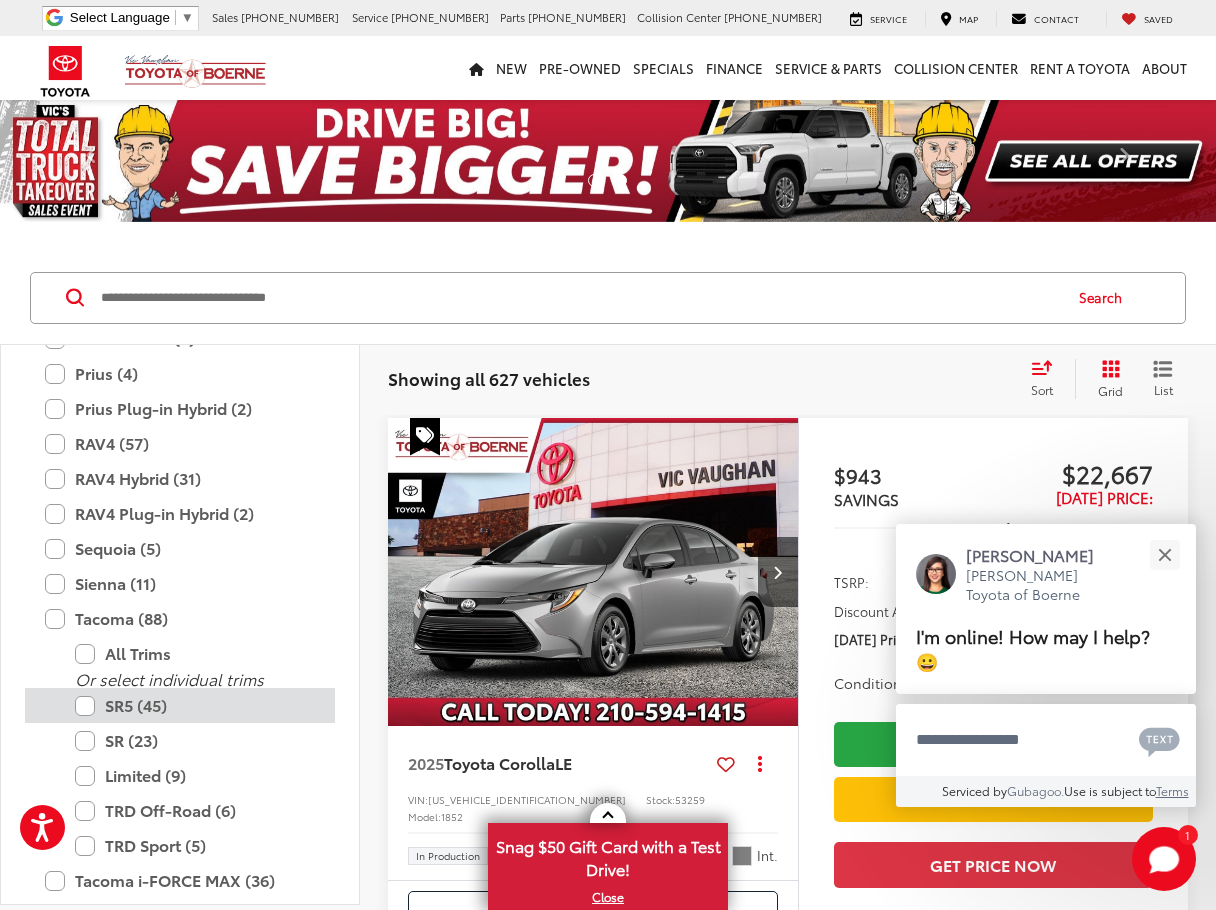 scroll, scrollTop: 900, scrollLeft: 0, axis: vertical 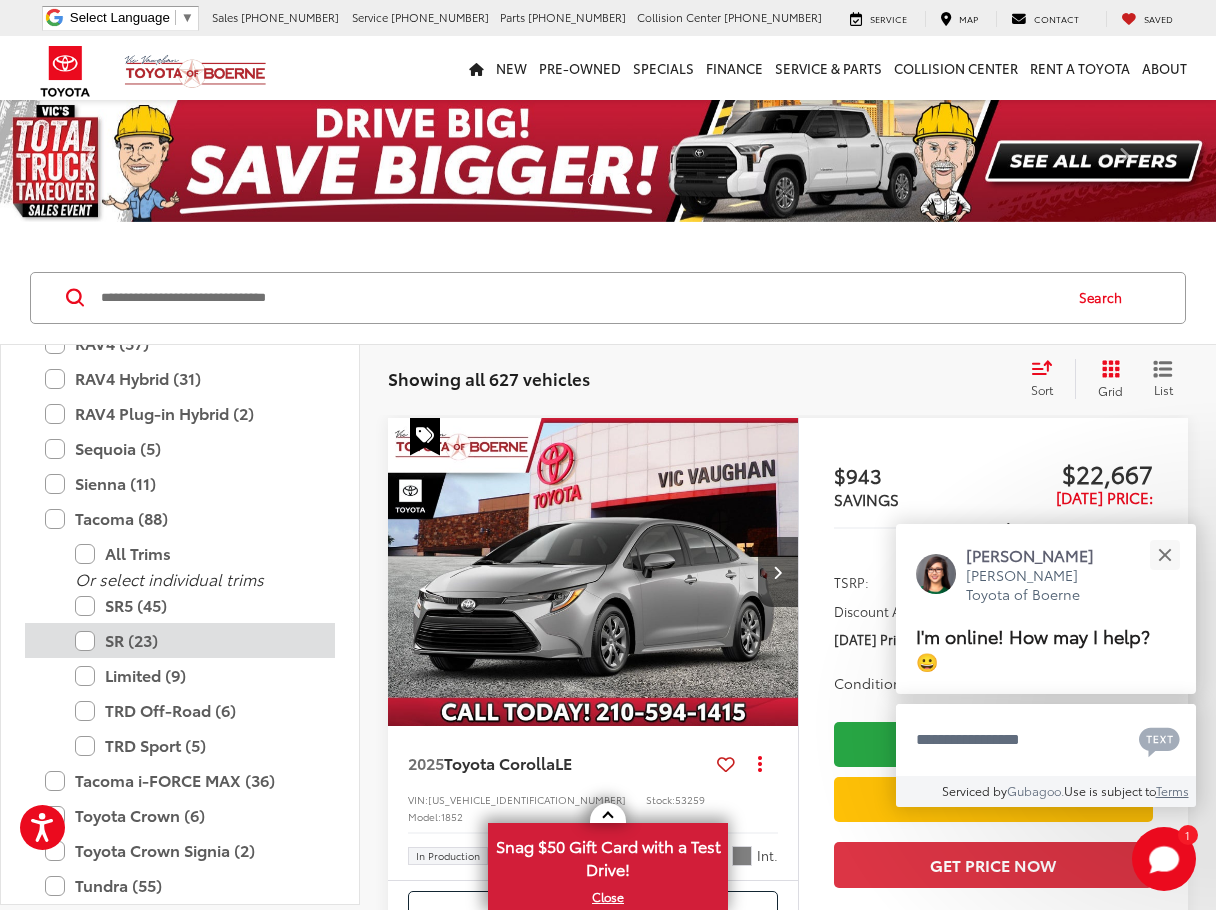 click on "SR (23)" at bounding box center [195, 640] 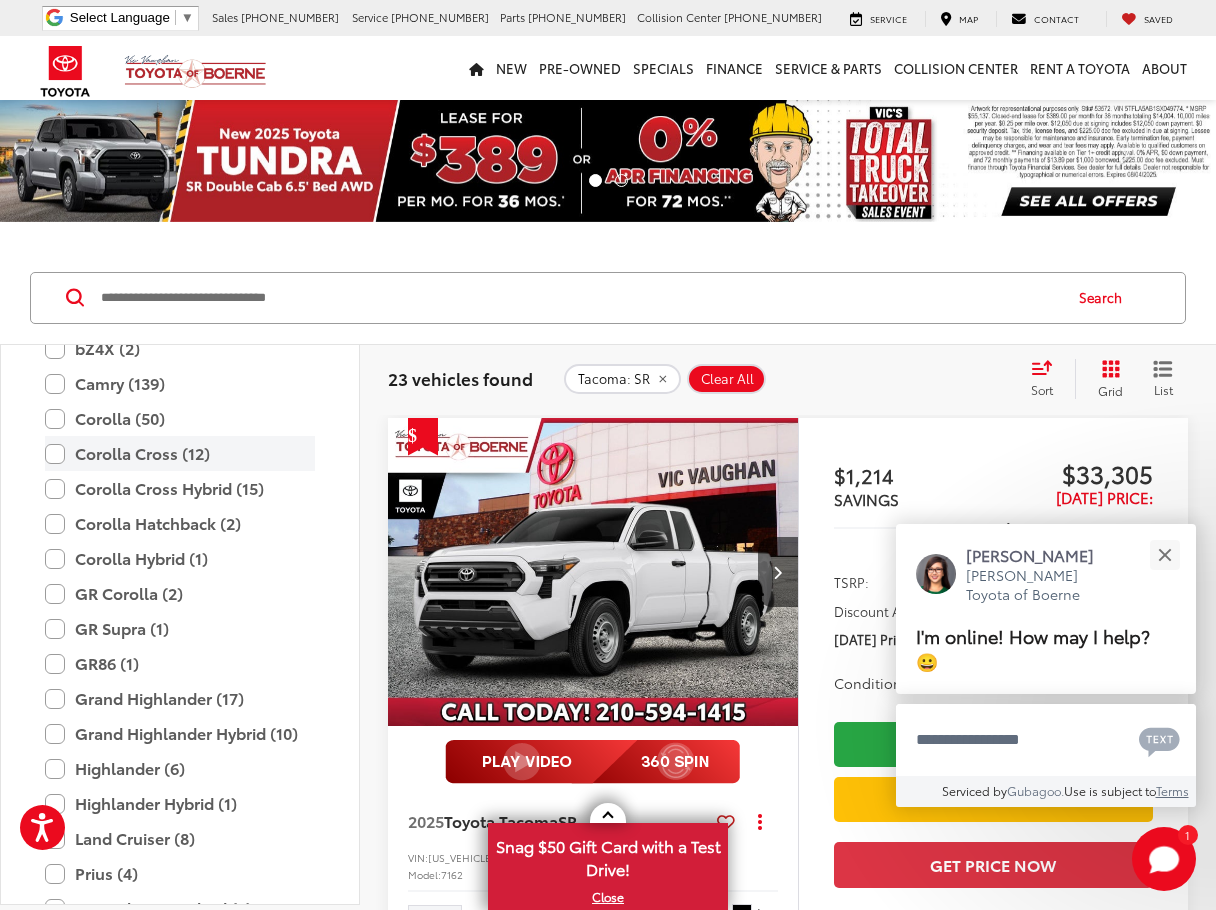 scroll, scrollTop: 0, scrollLeft: 0, axis: both 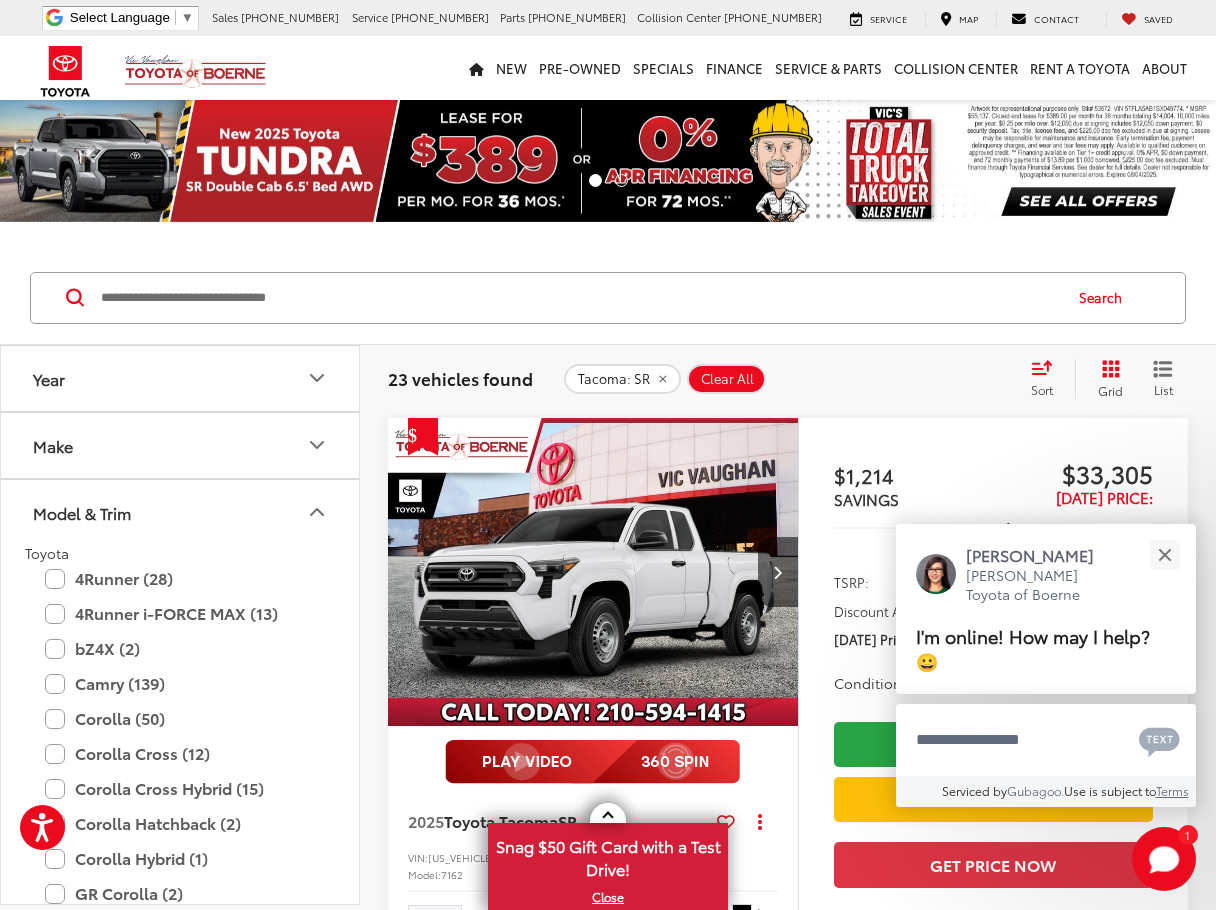 click on "Year" at bounding box center [181, 378] 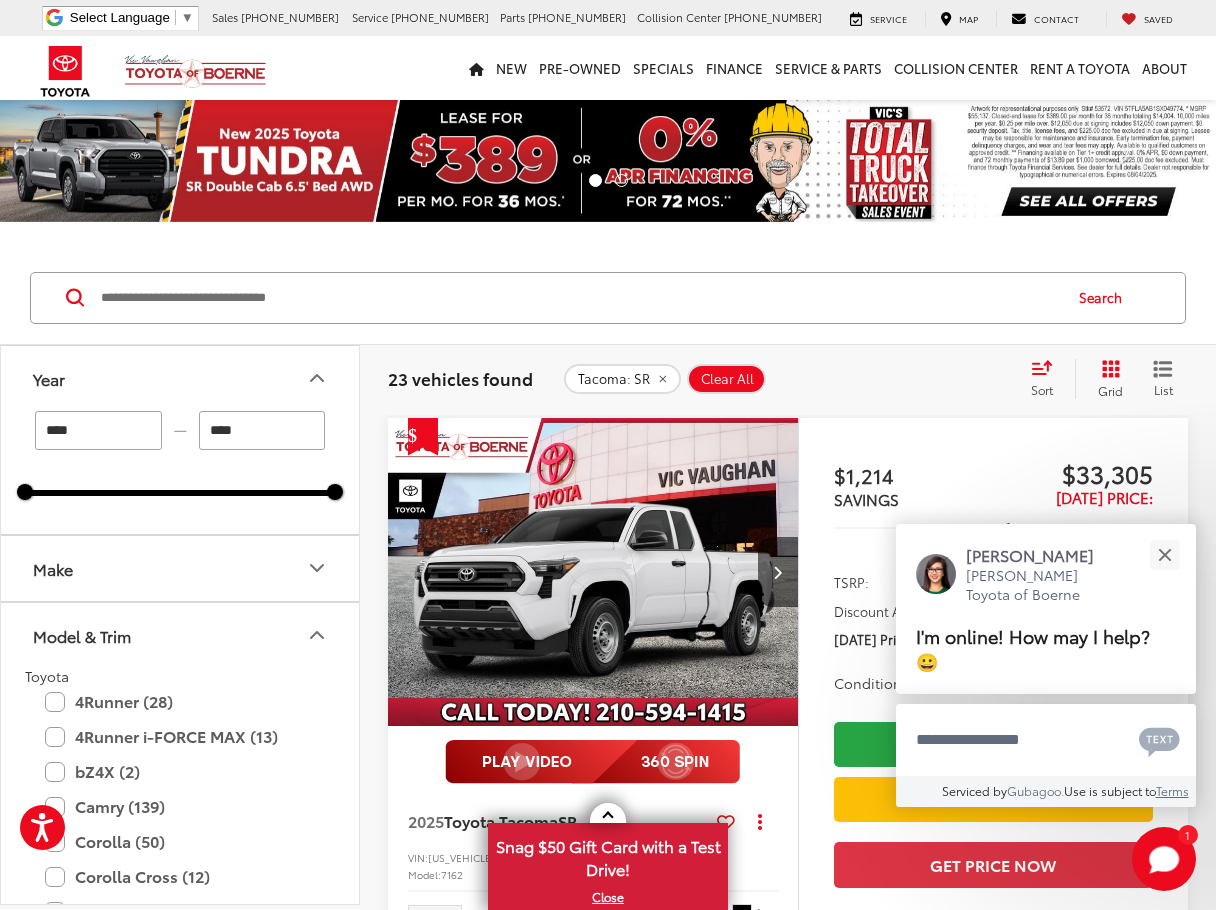 click on "Year" at bounding box center (181, 378) 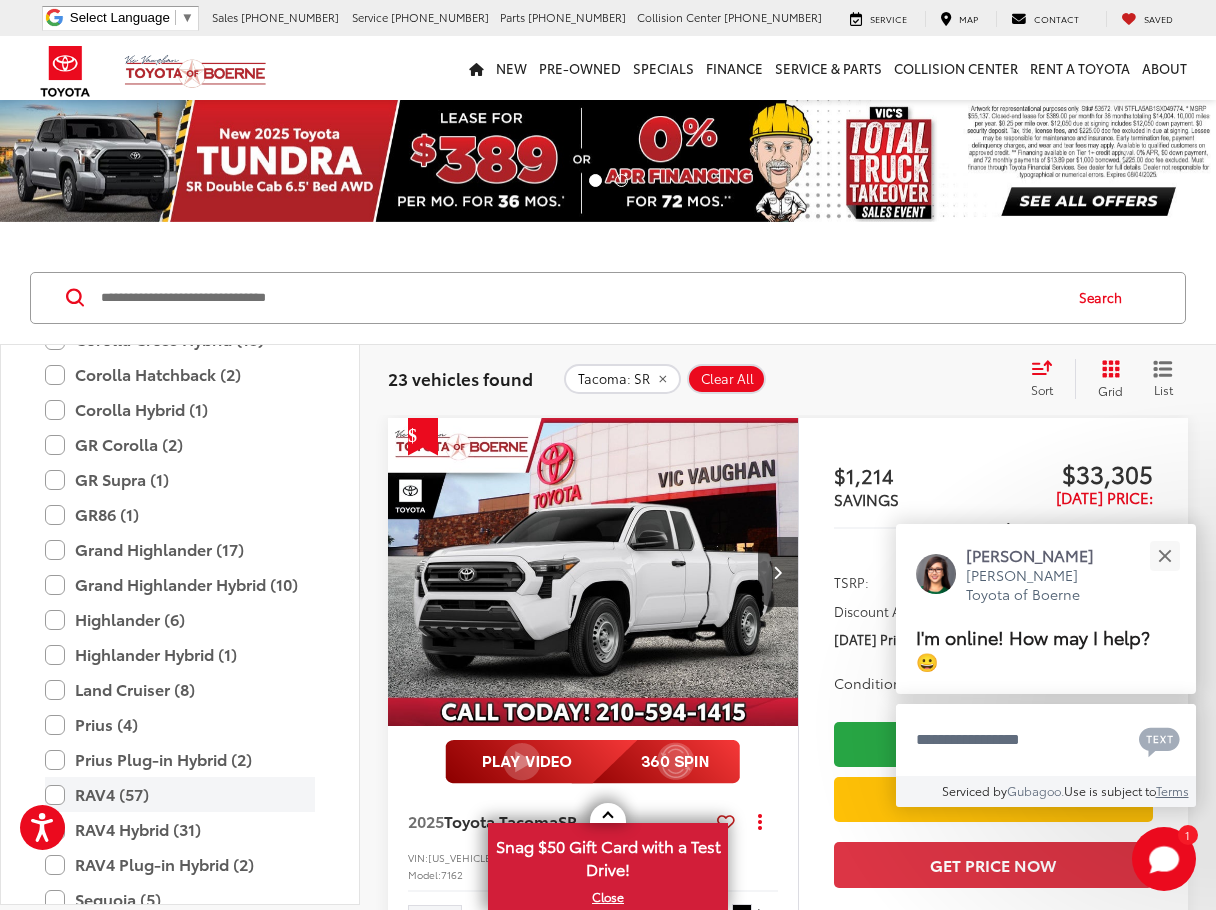 scroll, scrollTop: 700, scrollLeft: 0, axis: vertical 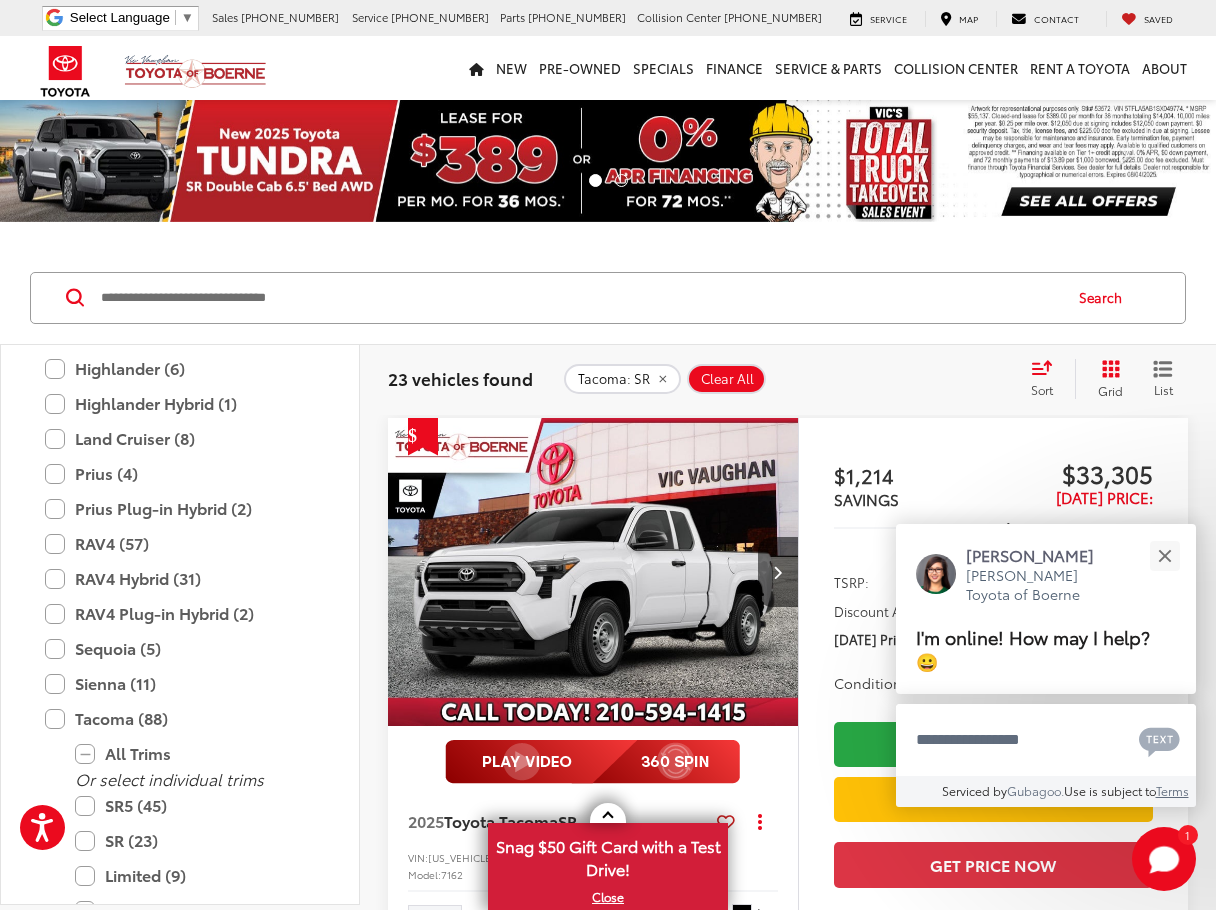 click 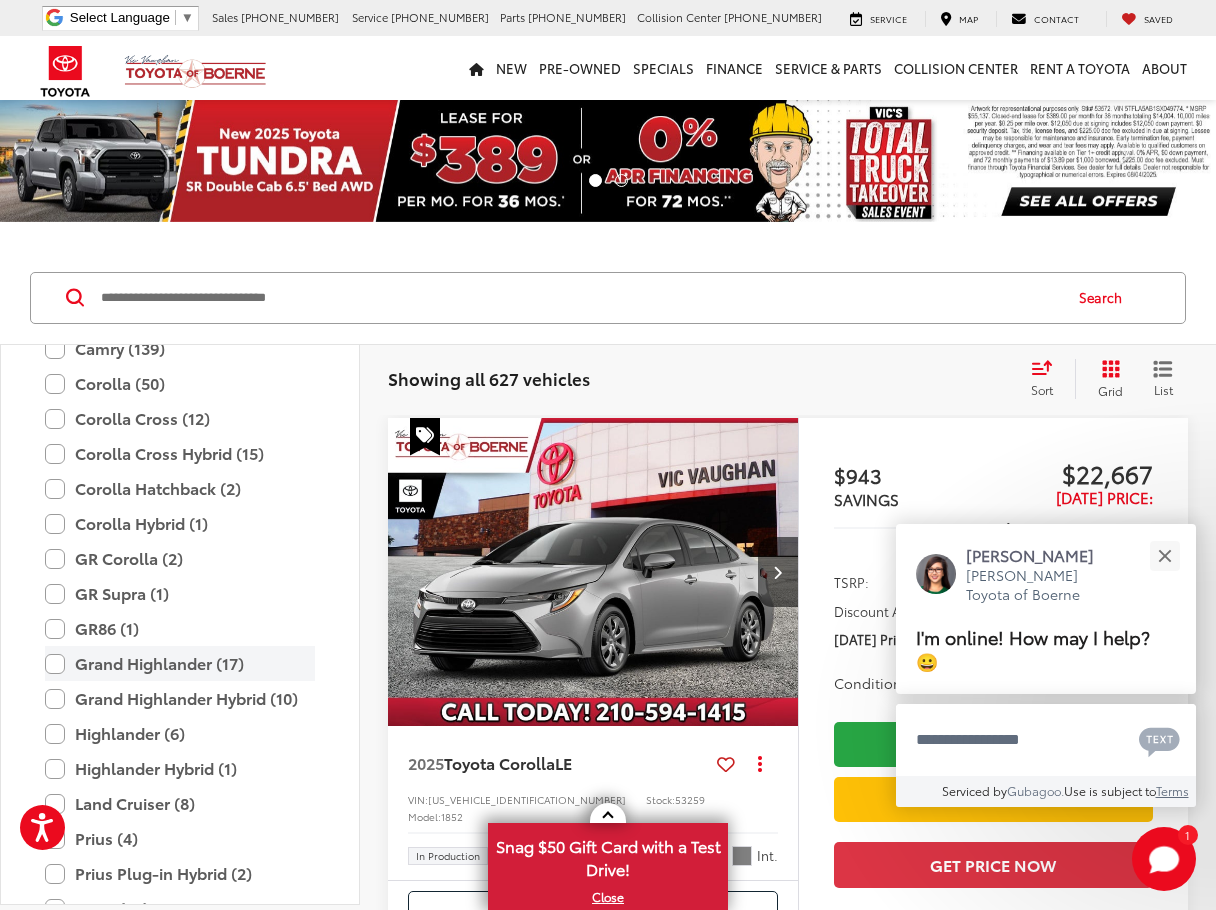 scroll, scrollTop: 300, scrollLeft: 0, axis: vertical 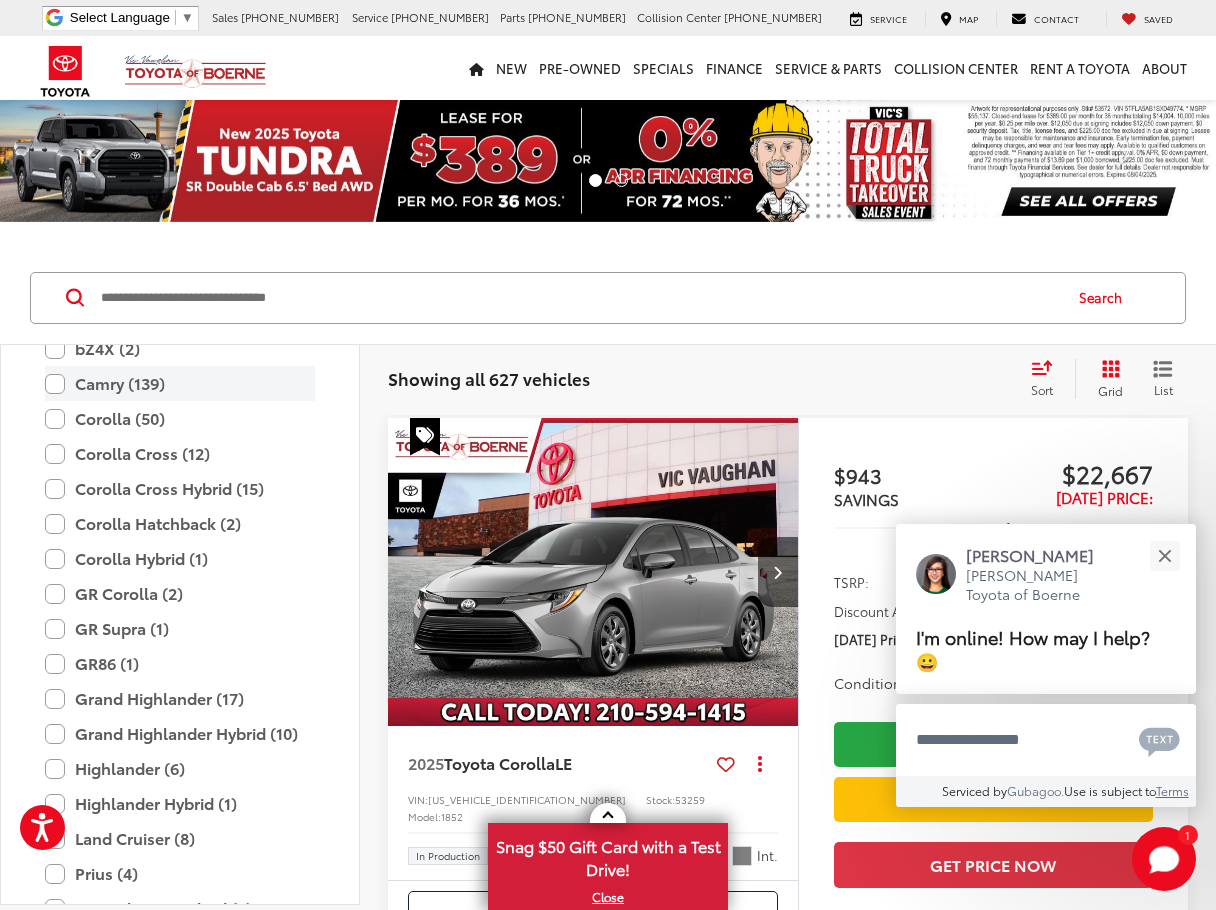 click on "Camry (139)" at bounding box center (180, 383) 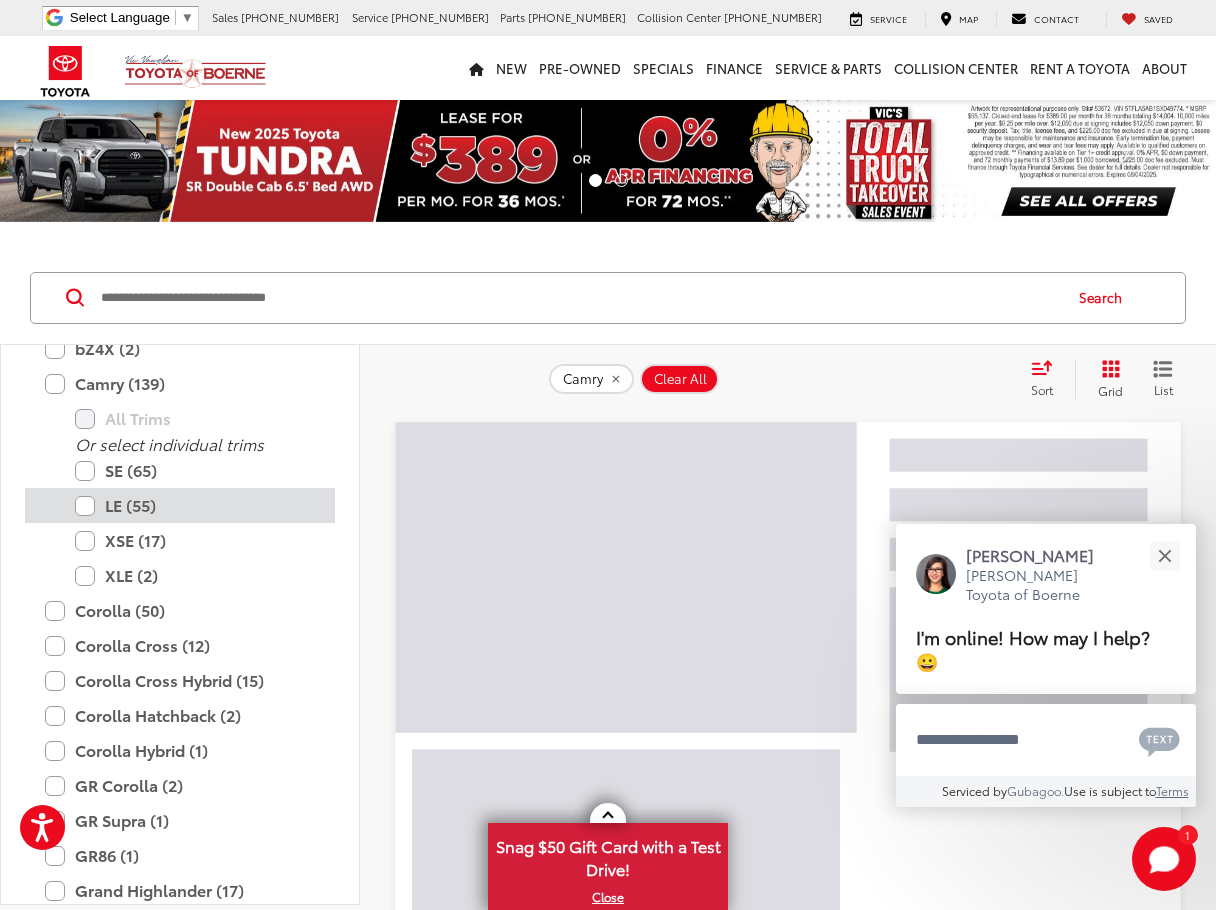 click on "LE (55)" at bounding box center [195, 505] 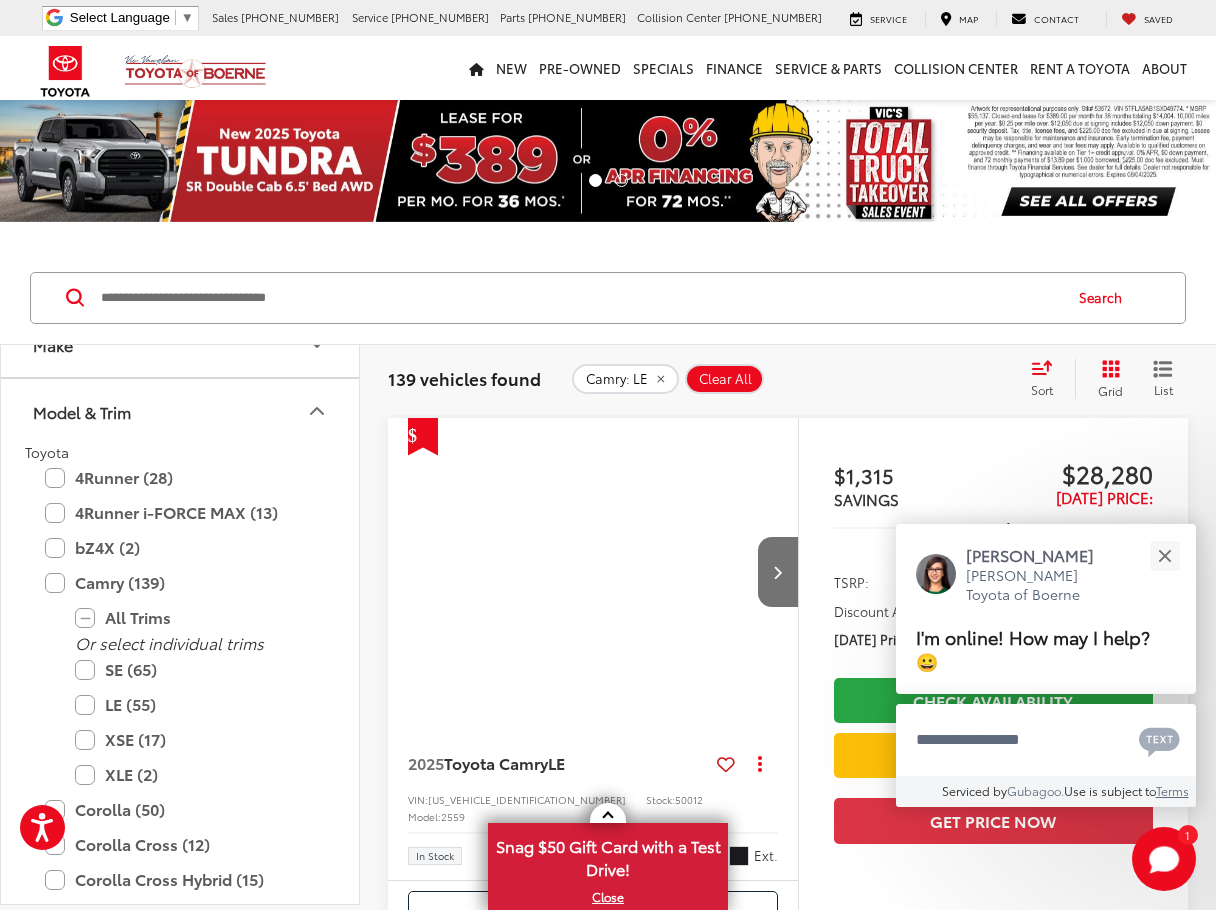 scroll, scrollTop: 0, scrollLeft: 0, axis: both 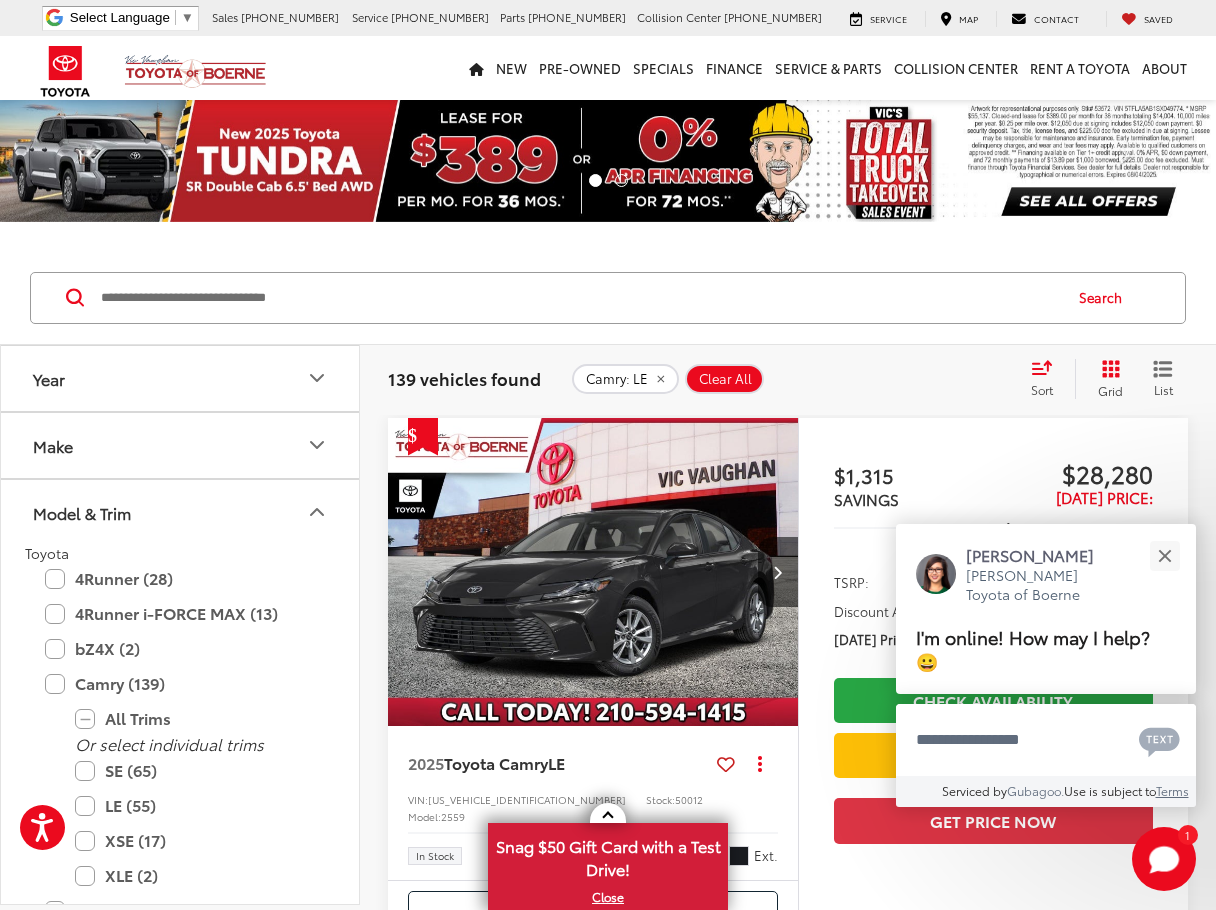 click on "Year" at bounding box center [181, 378] 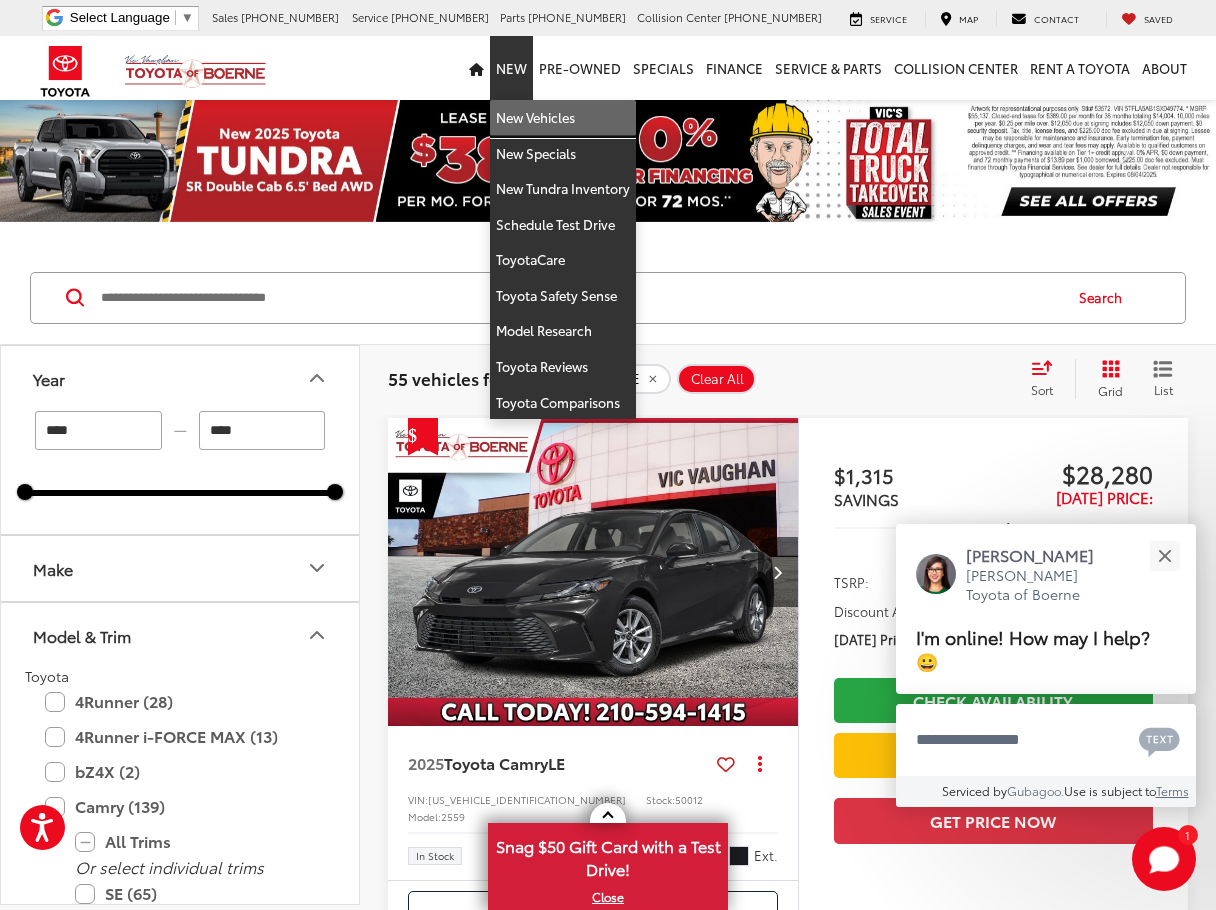 click on "New Vehicles" at bounding box center [563, 118] 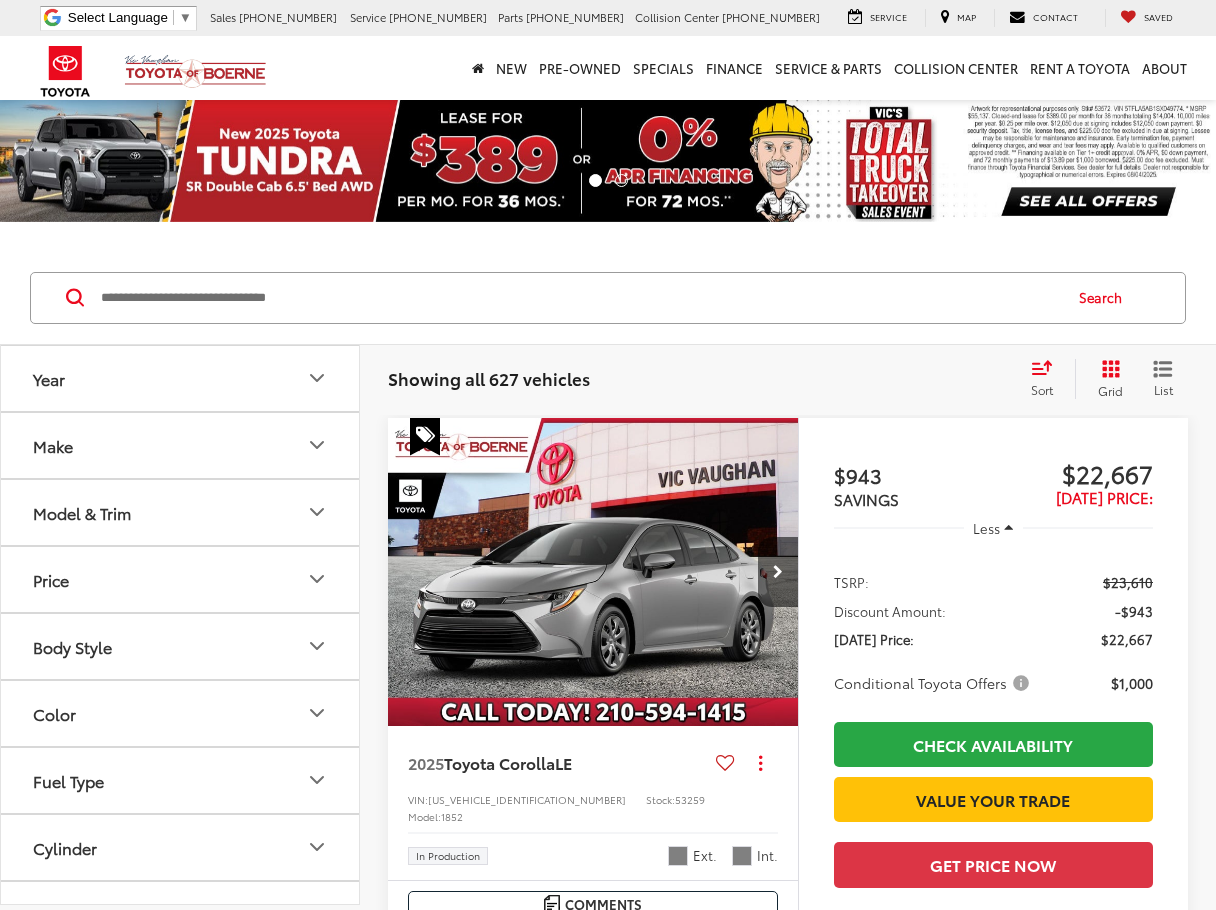 scroll, scrollTop: 0, scrollLeft: 0, axis: both 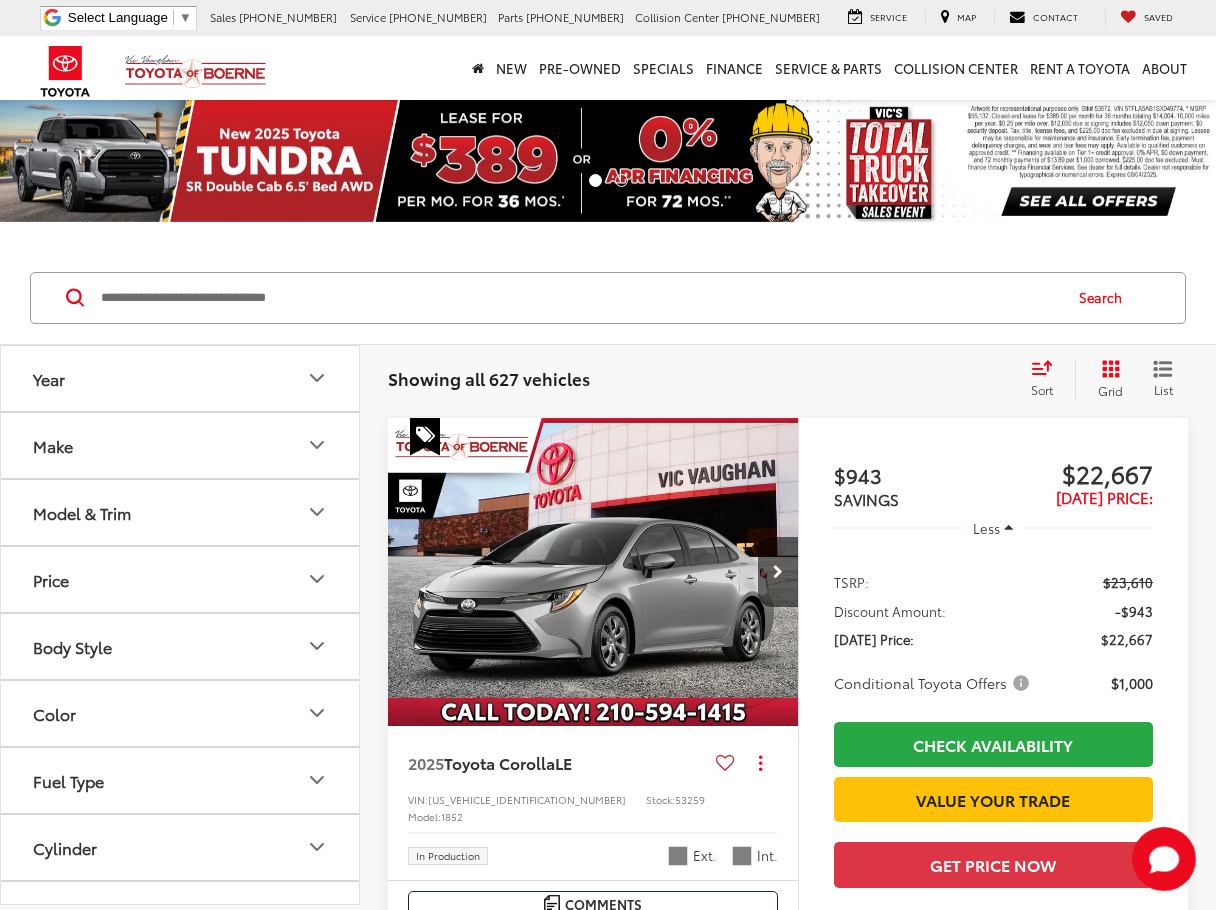click on "Model & Trim" at bounding box center [82, 512] 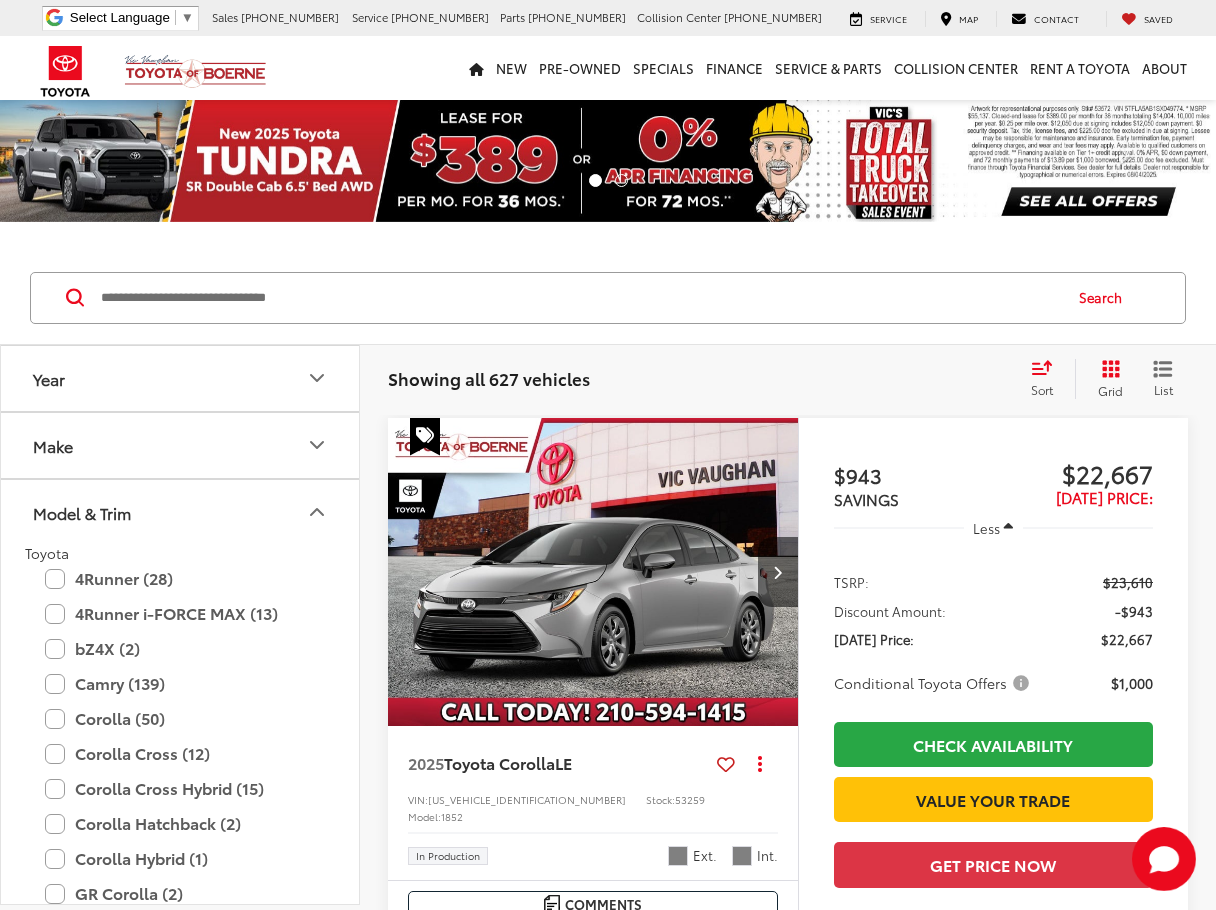 scroll, scrollTop: 0, scrollLeft: 0, axis: both 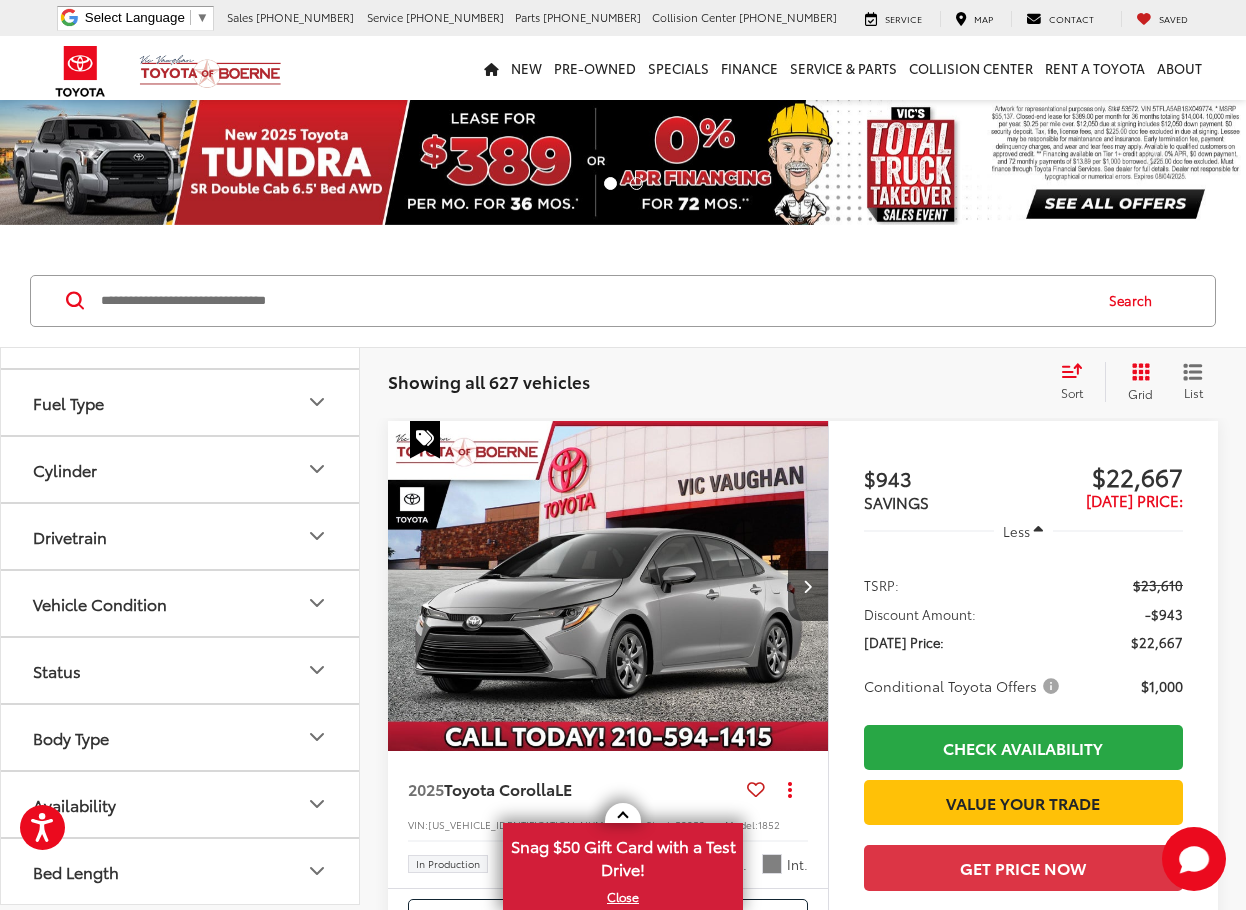click on "Body Type" at bounding box center (181, 737) 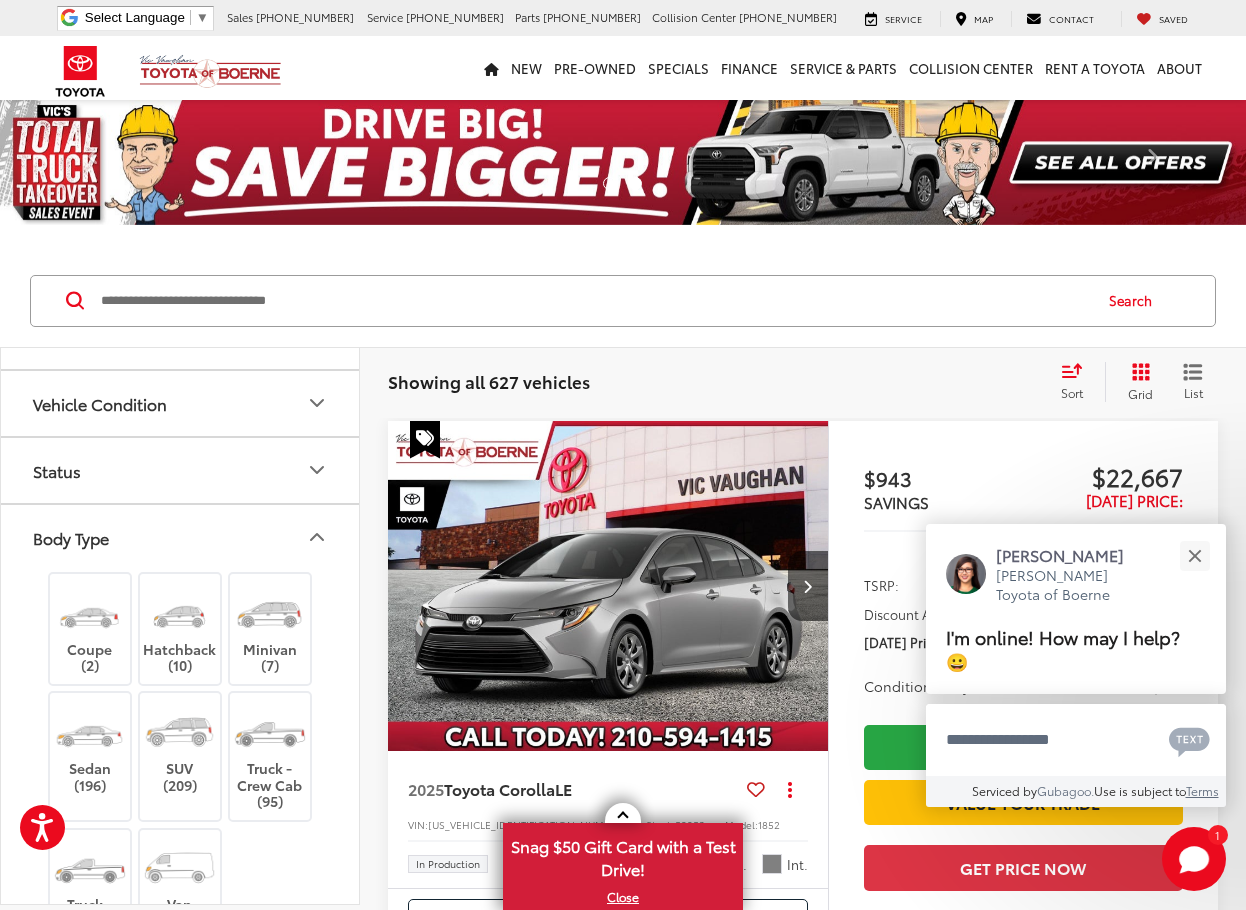 scroll, scrollTop: 681, scrollLeft: 0, axis: vertical 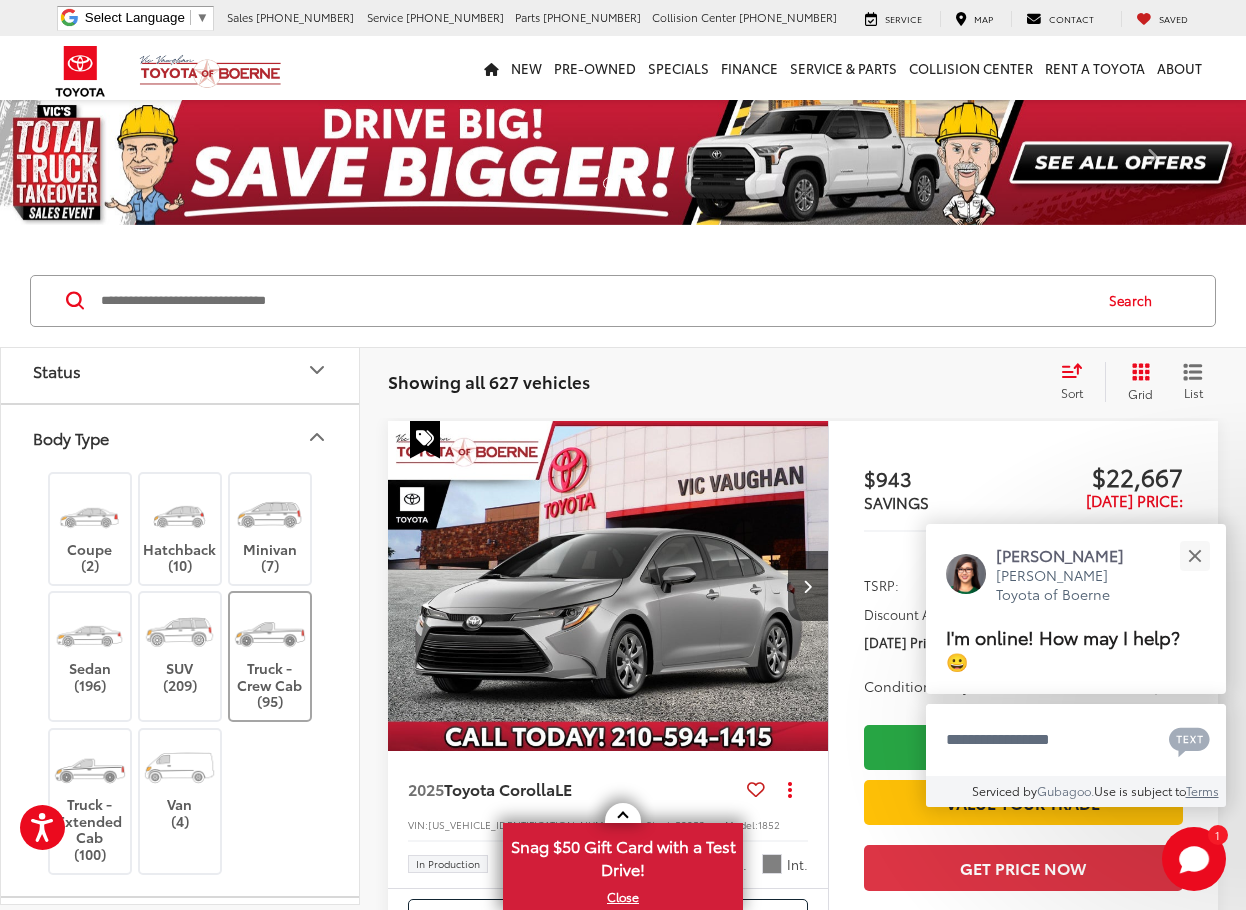 click on "Truck - Crew Cab   (95)" at bounding box center (270, 656) 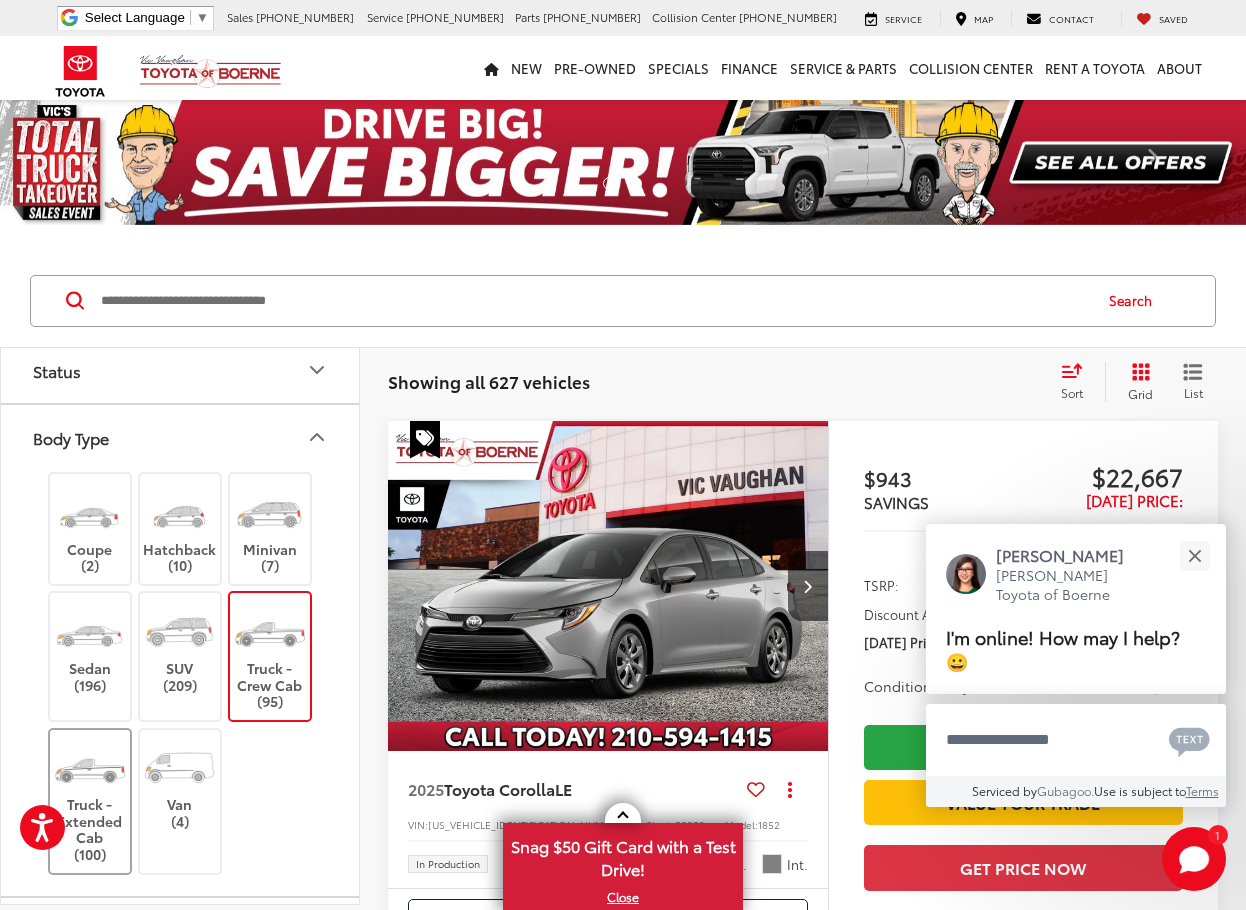 click at bounding box center (89, 768) 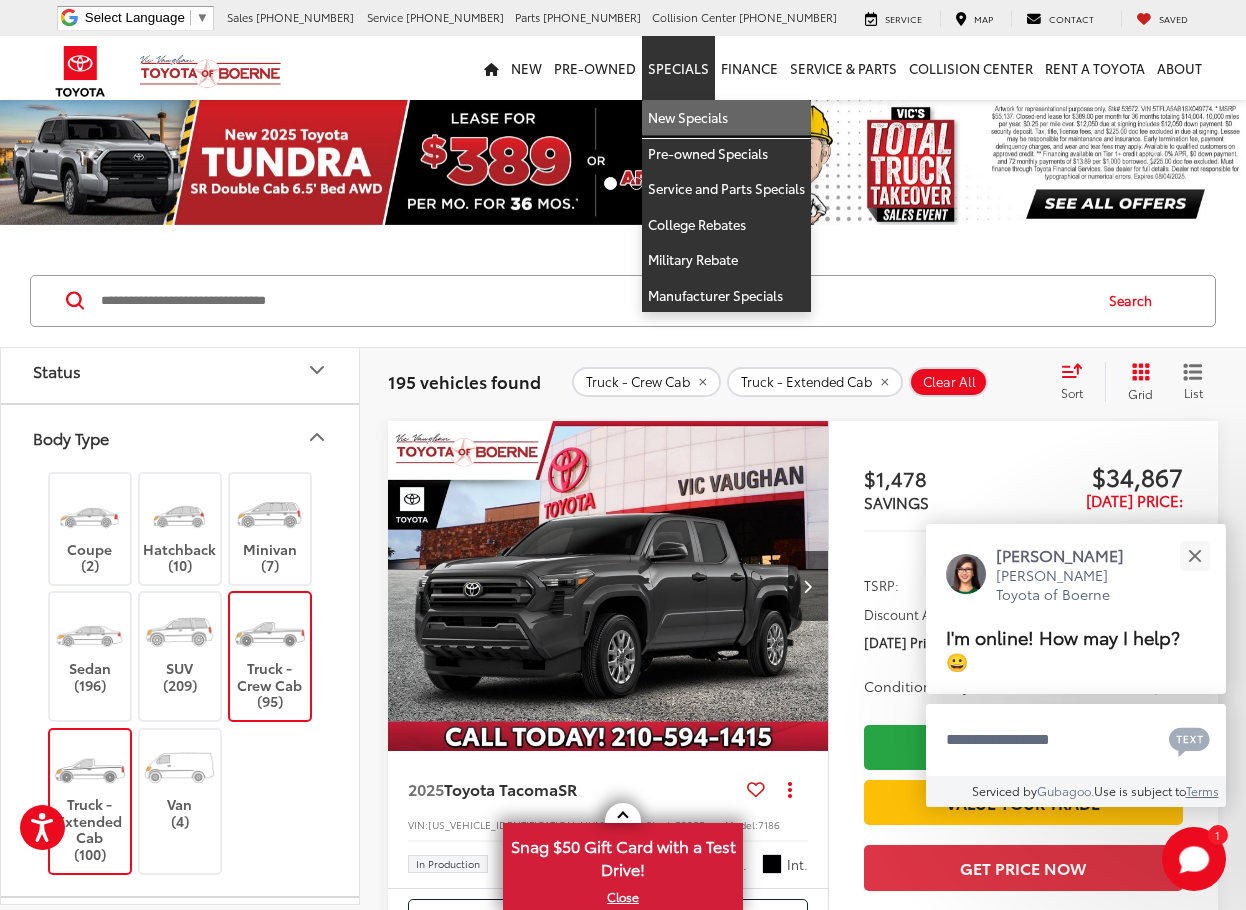 click on "New Specials" at bounding box center [726, 118] 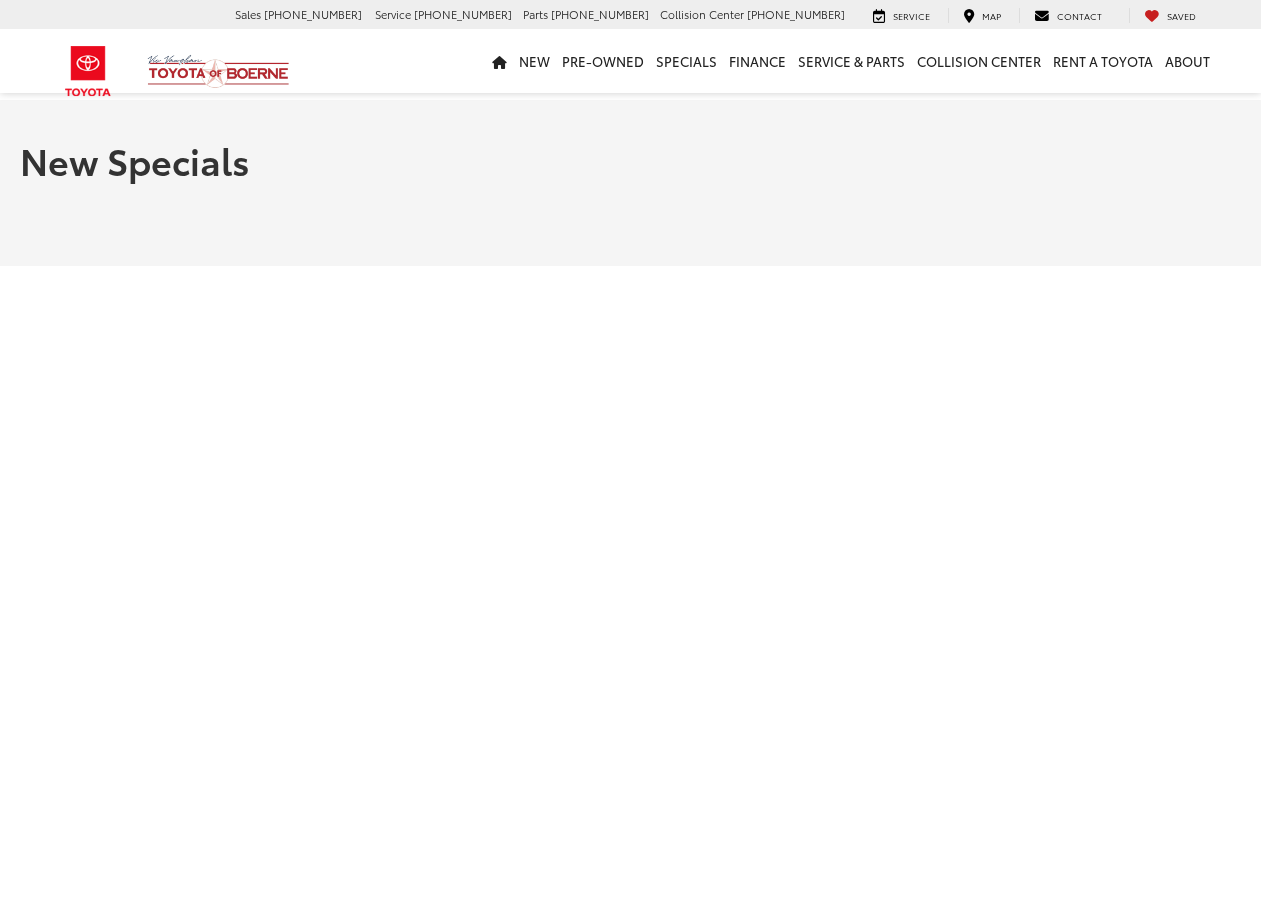 scroll, scrollTop: 0, scrollLeft: 0, axis: both 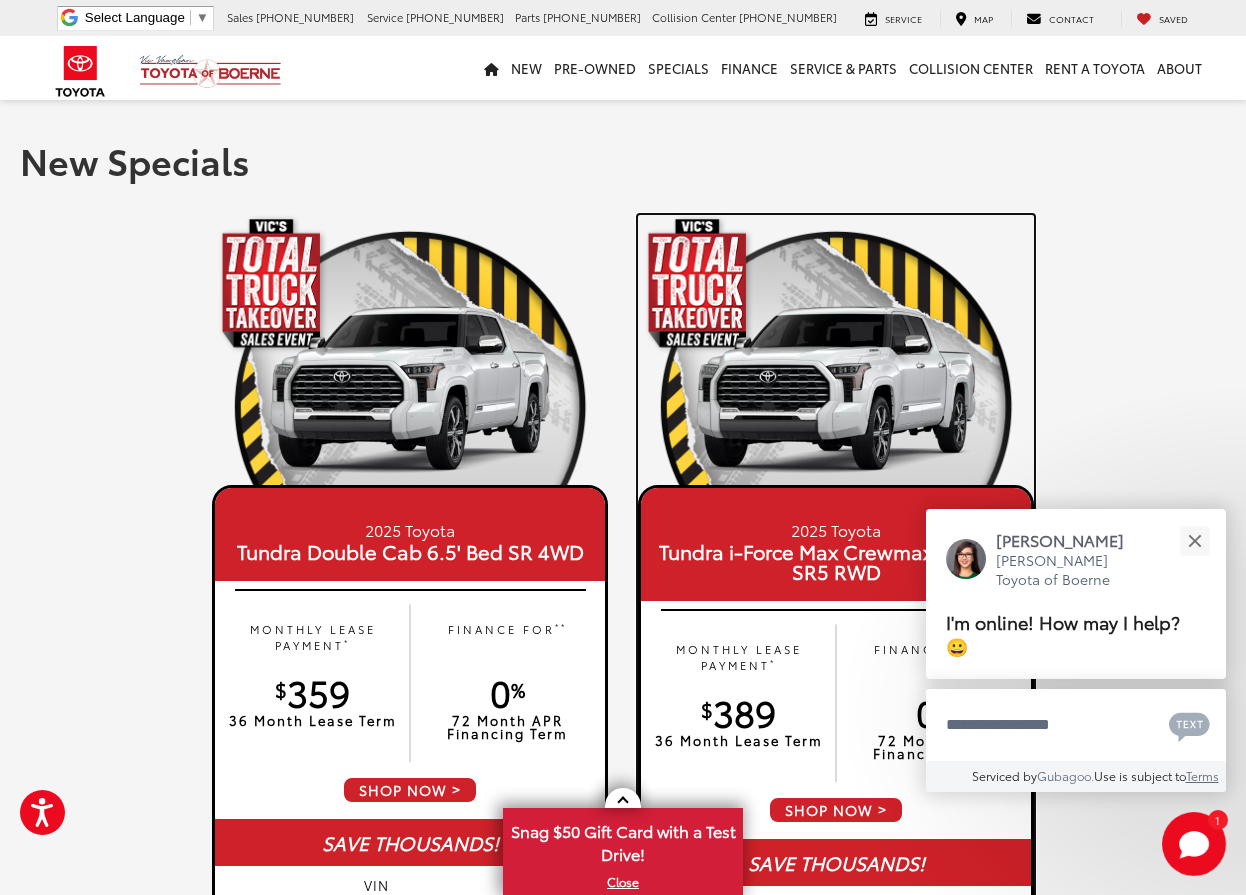 click on "Tundra i-Force Max Crewmax 5.5' Bed SR5 RWD" at bounding box center [836, 561] 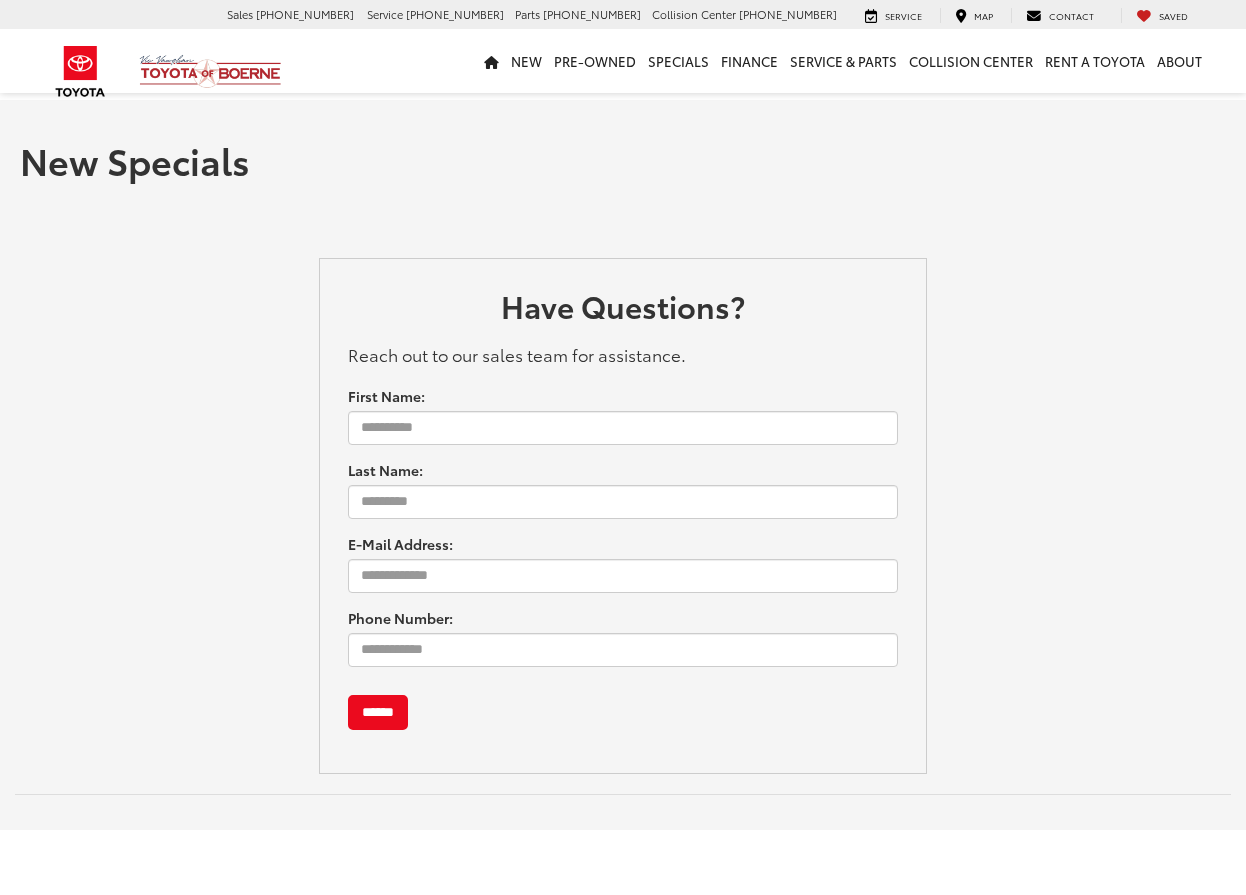 scroll, scrollTop: 0, scrollLeft: 0, axis: both 